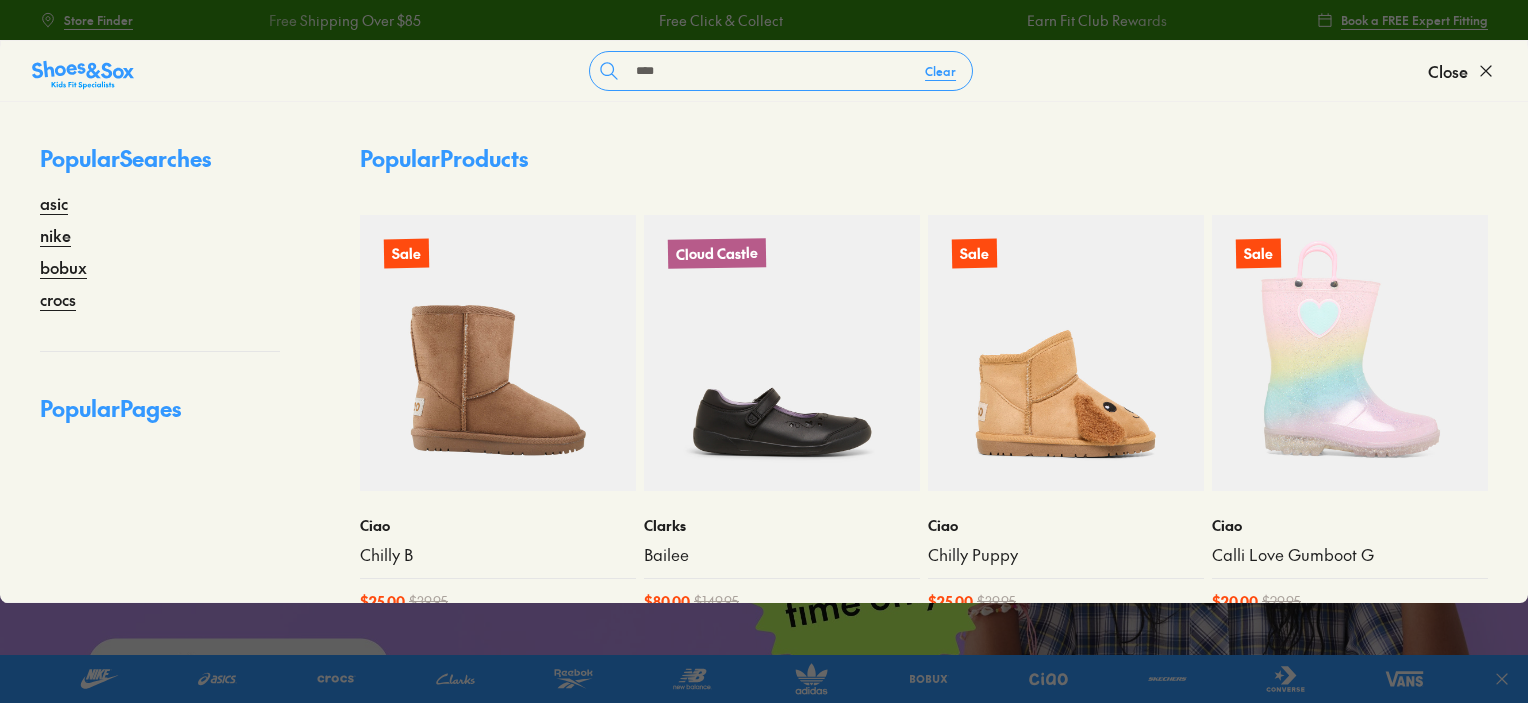 scroll, scrollTop: 0, scrollLeft: 0, axis: both 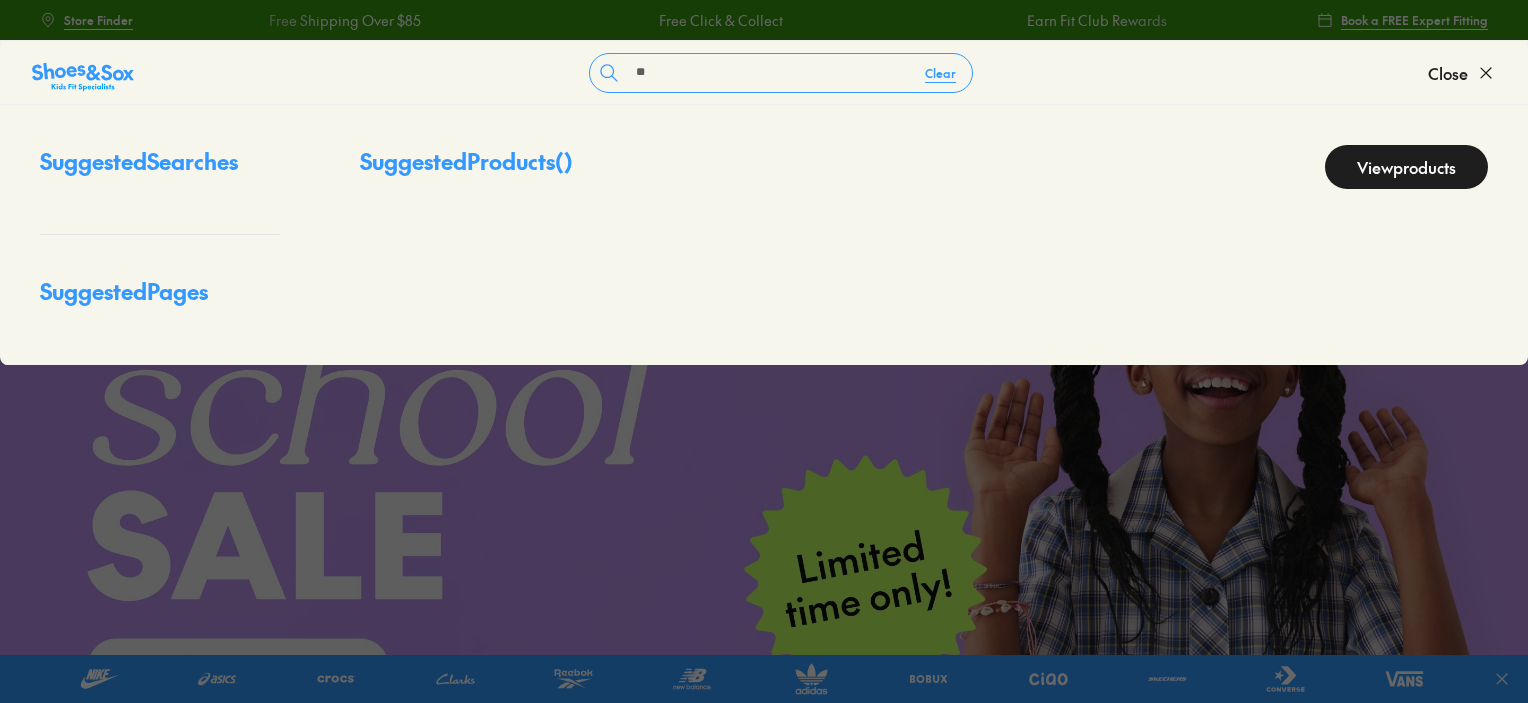 type on "*" 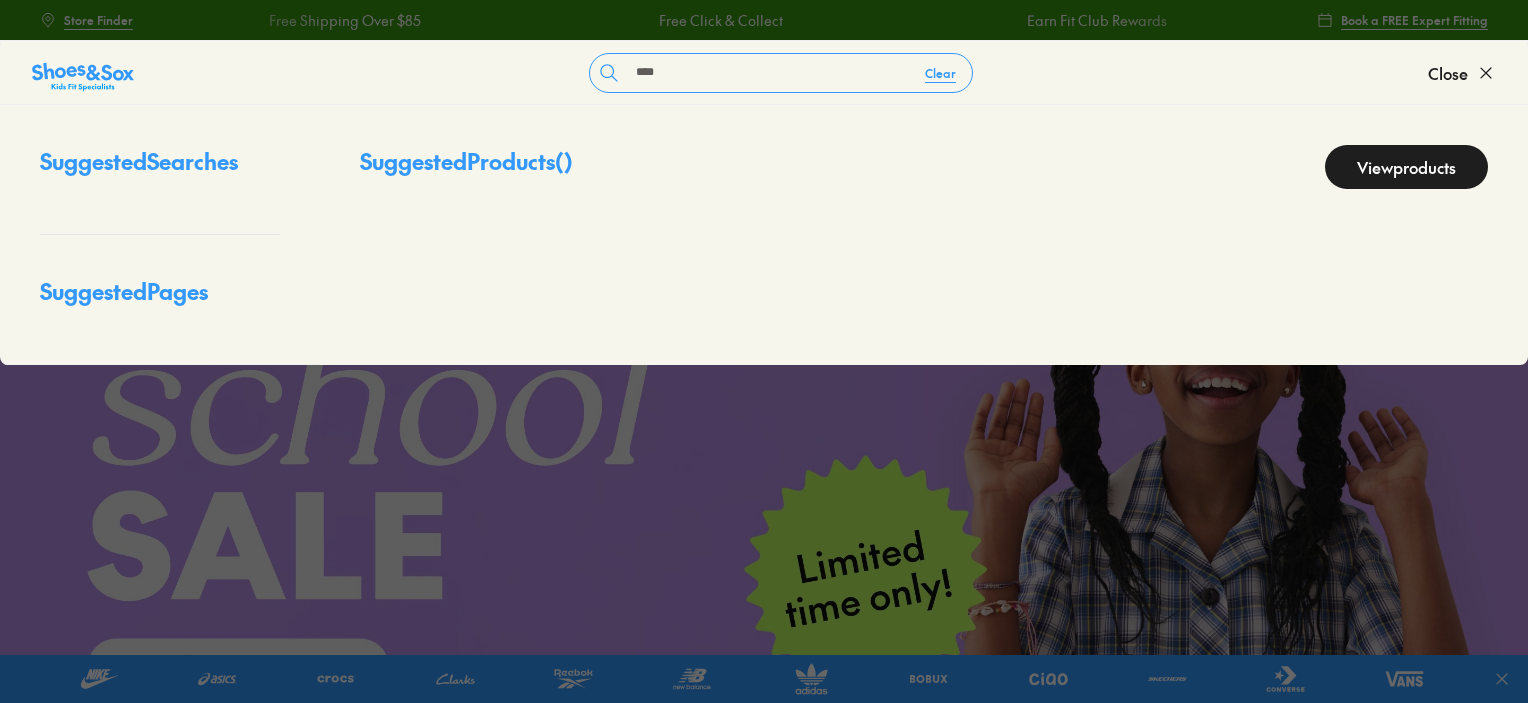 scroll, scrollTop: 0, scrollLeft: 0, axis: both 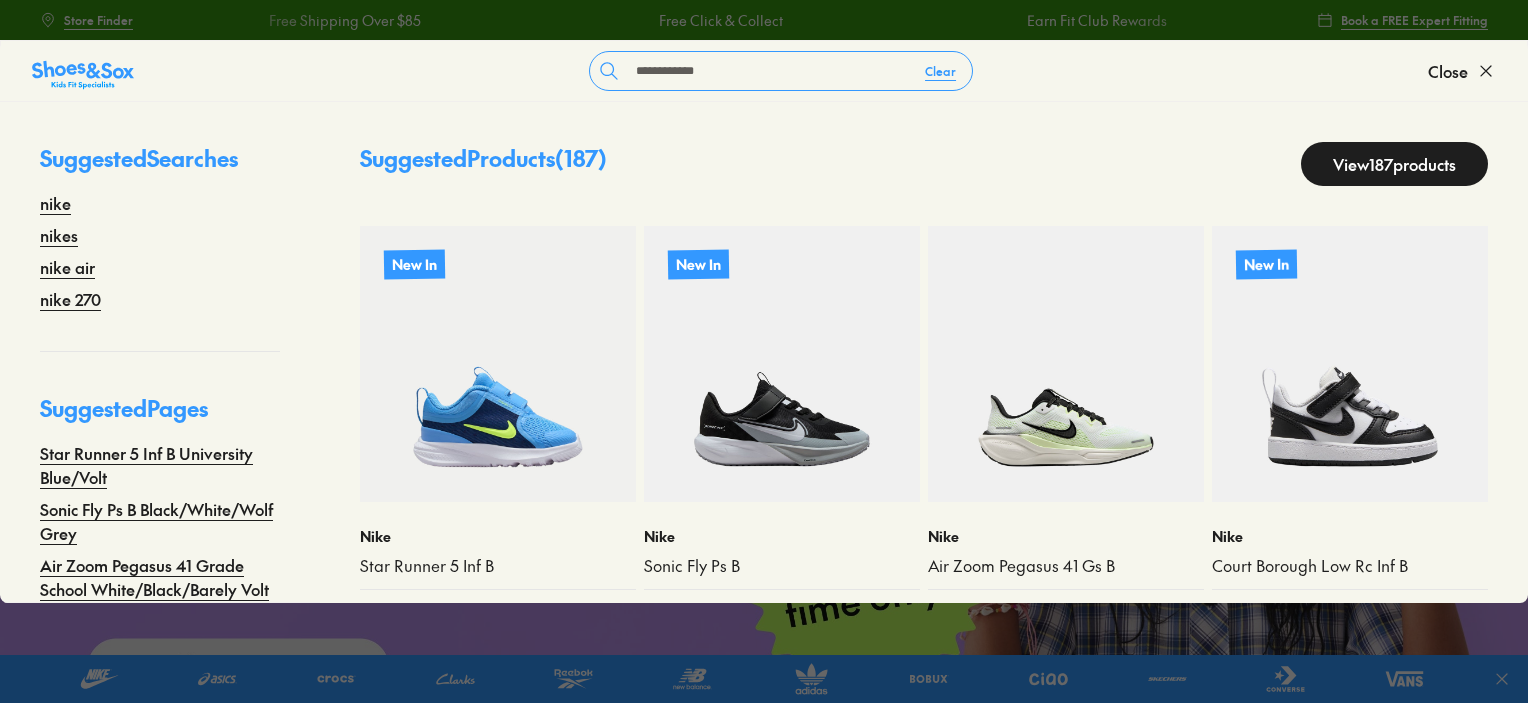 type on "**********" 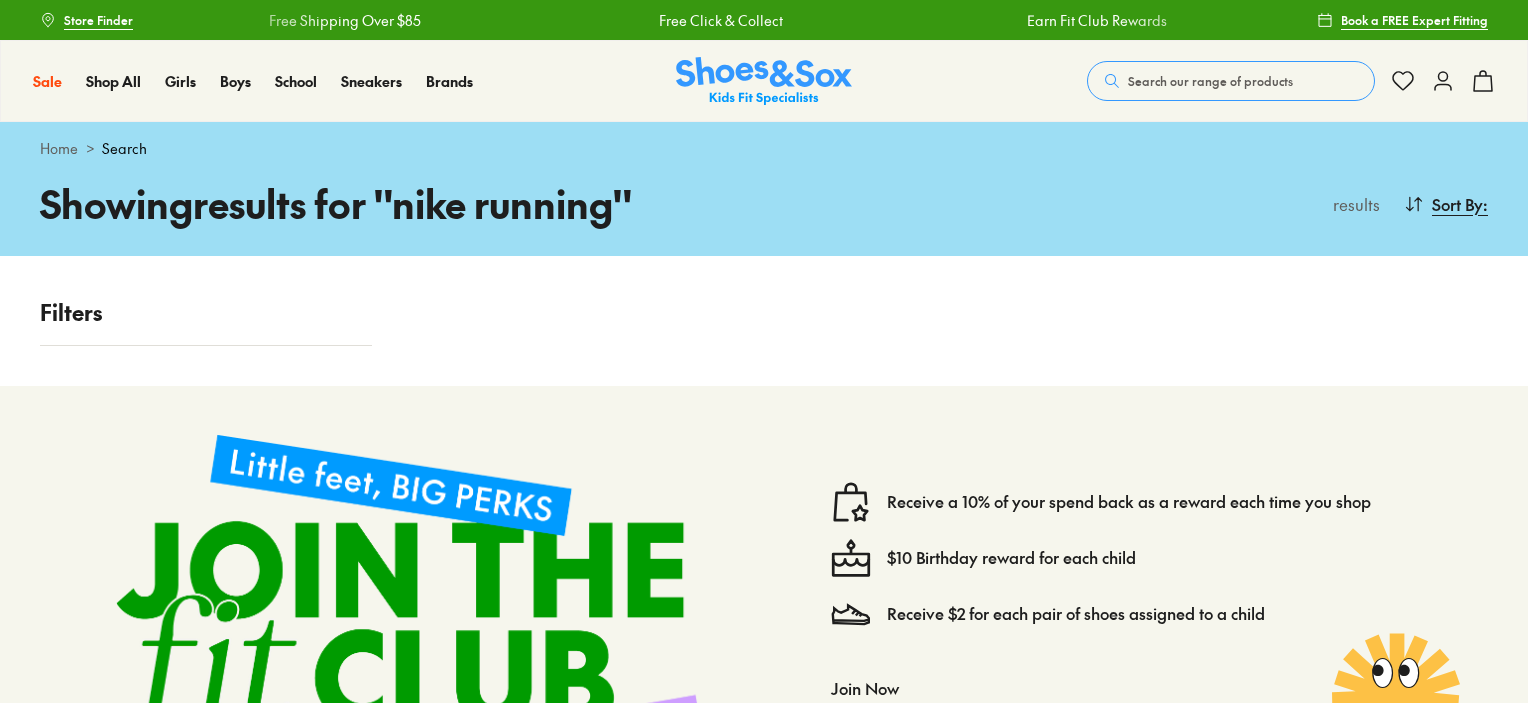 scroll, scrollTop: 581, scrollLeft: 0, axis: vertical 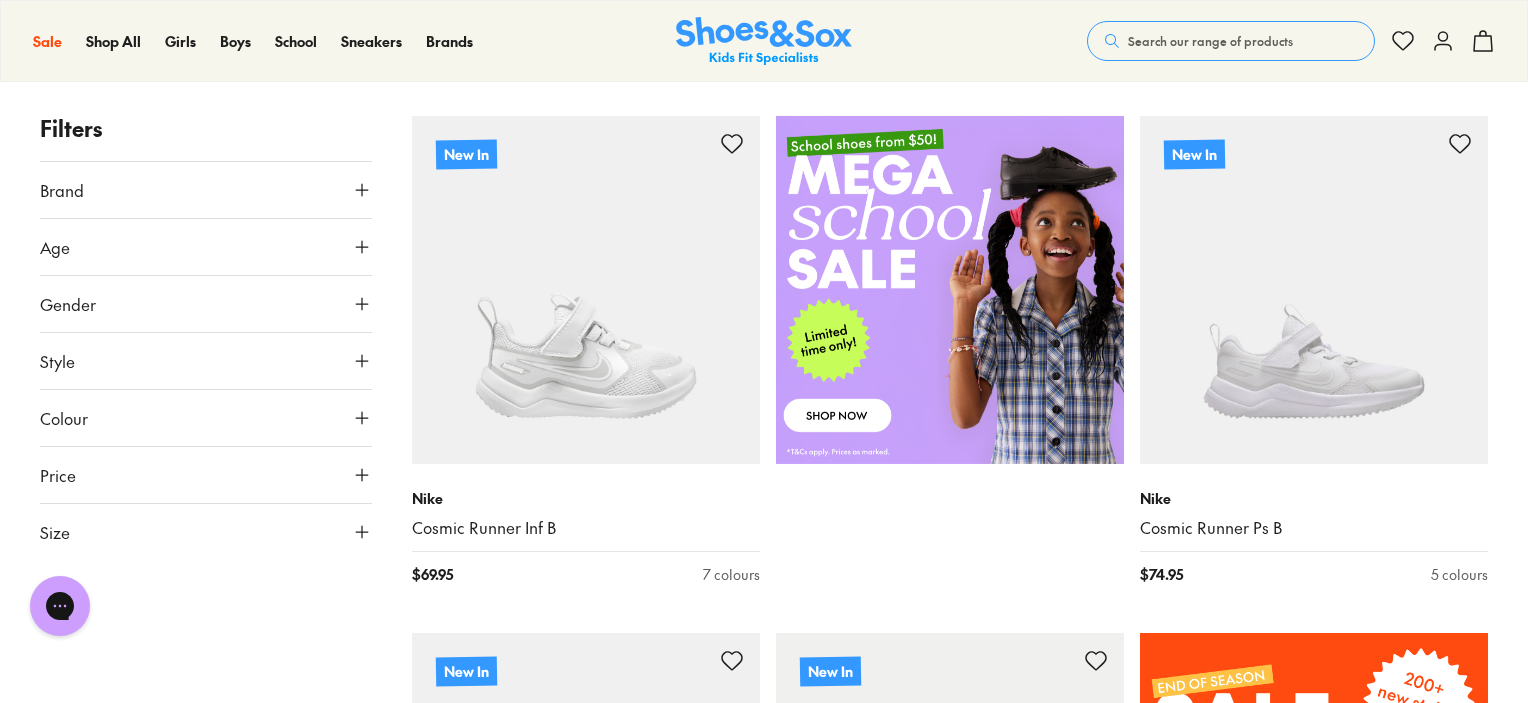 click on "Gender" at bounding box center (206, 304) 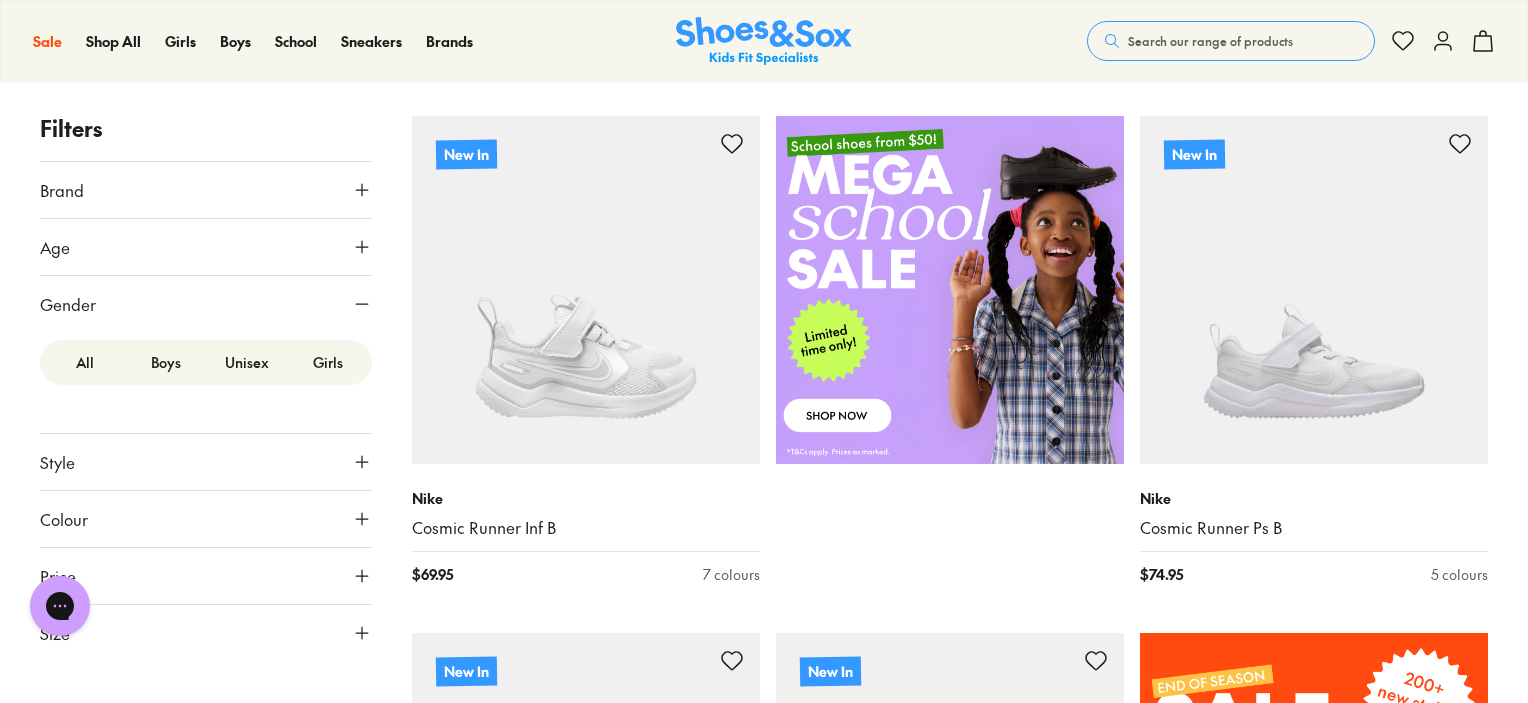 click on "Girls" at bounding box center (327, 362) 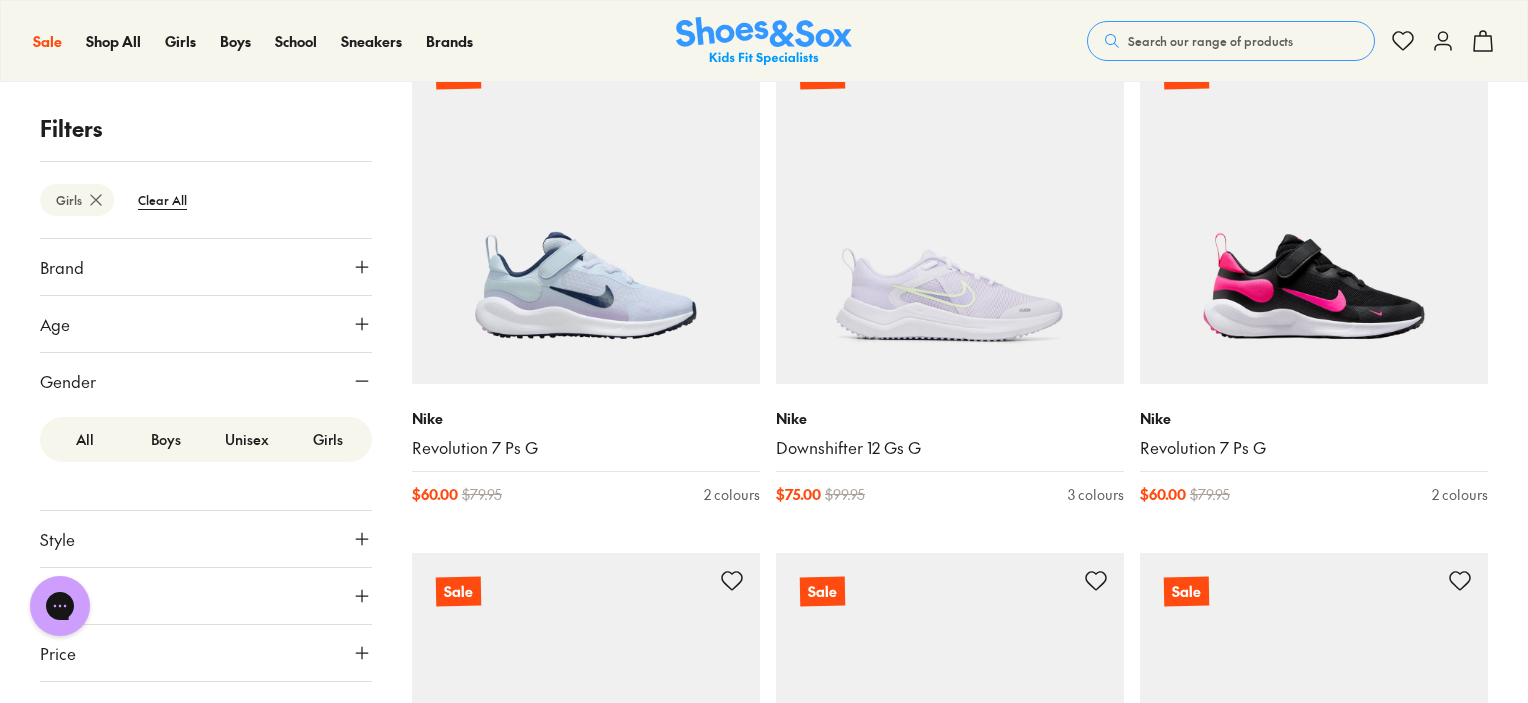 scroll, scrollTop: 2700, scrollLeft: 0, axis: vertical 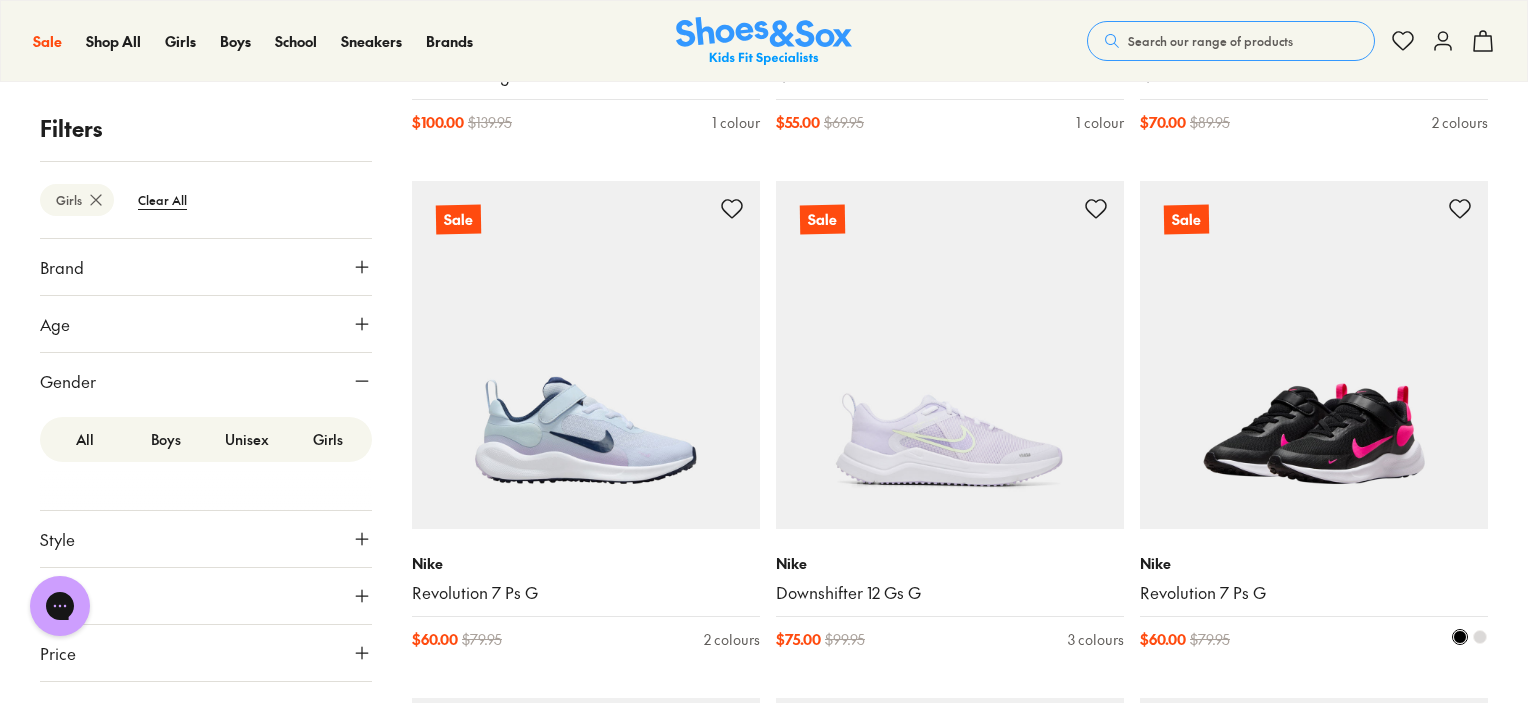 click at bounding box center (1314, 355) 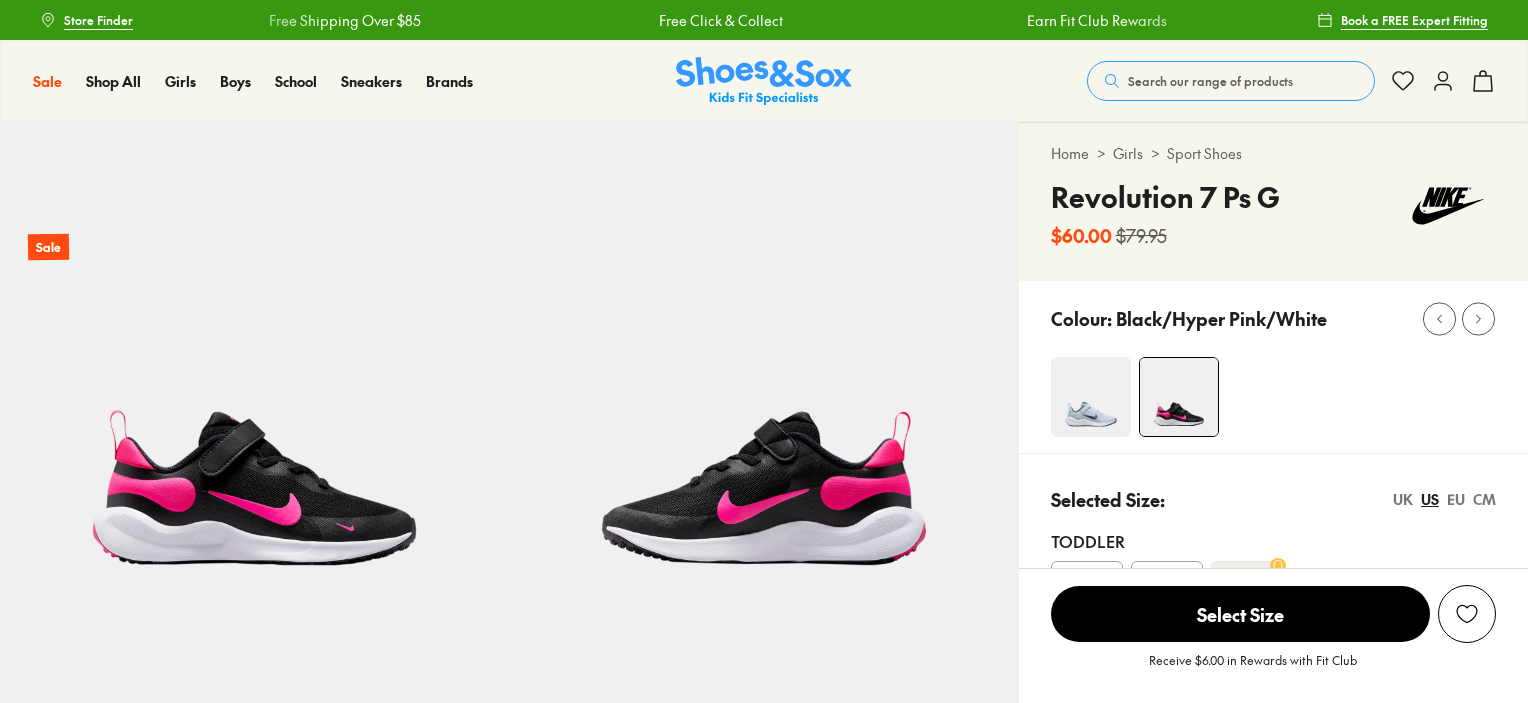 scroll, scrollTop: 0, scrollLeft: 0, axis: both 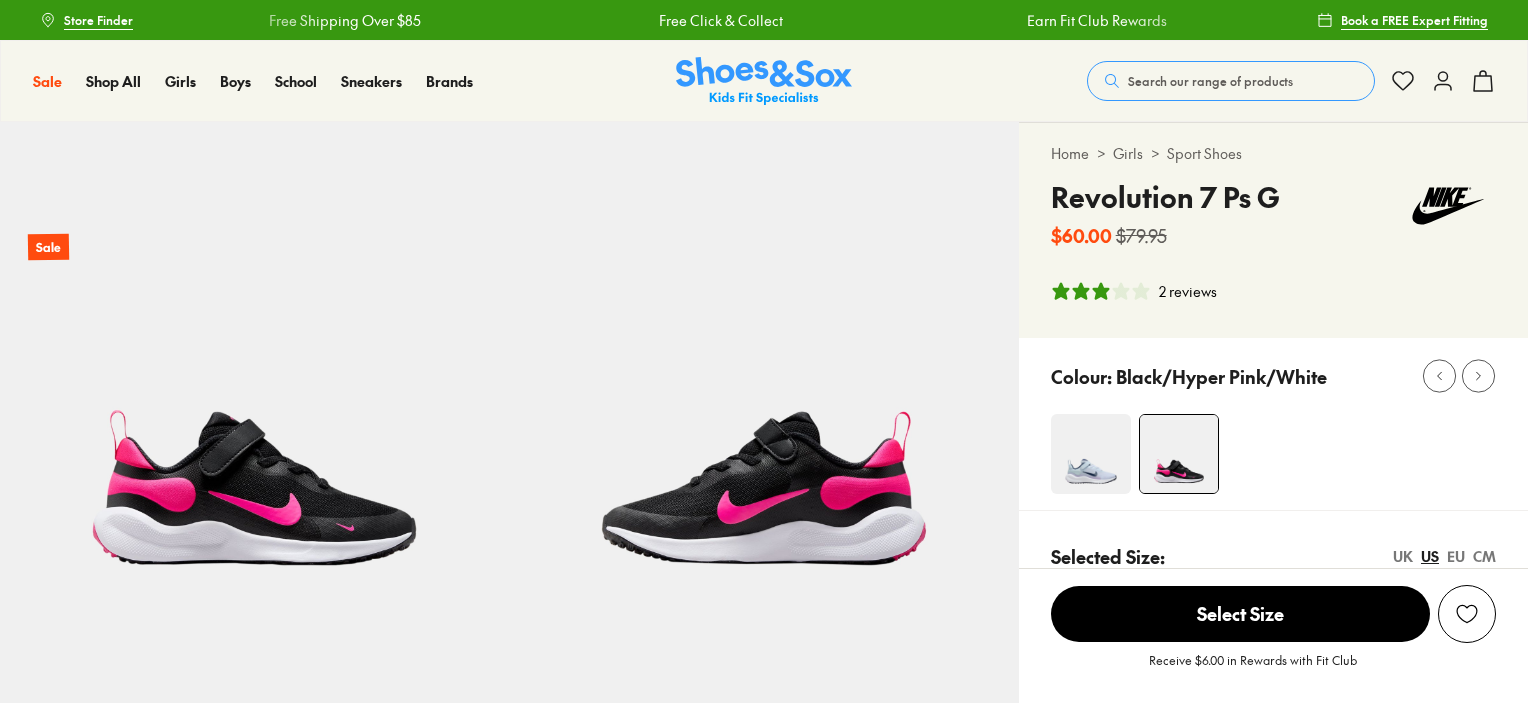 select on "*" 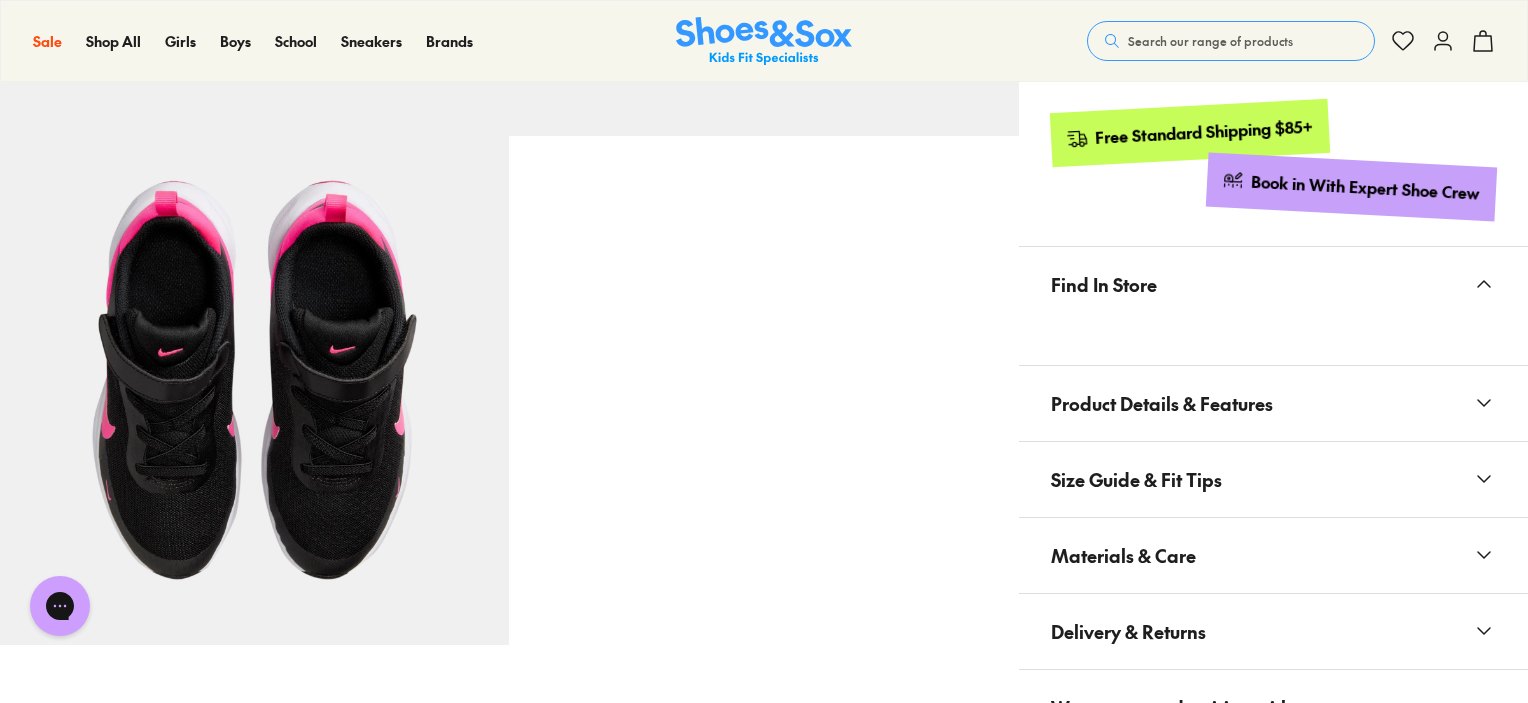 scroll, scrollTop: 1100, scrollLeft: 0, axis: vertical 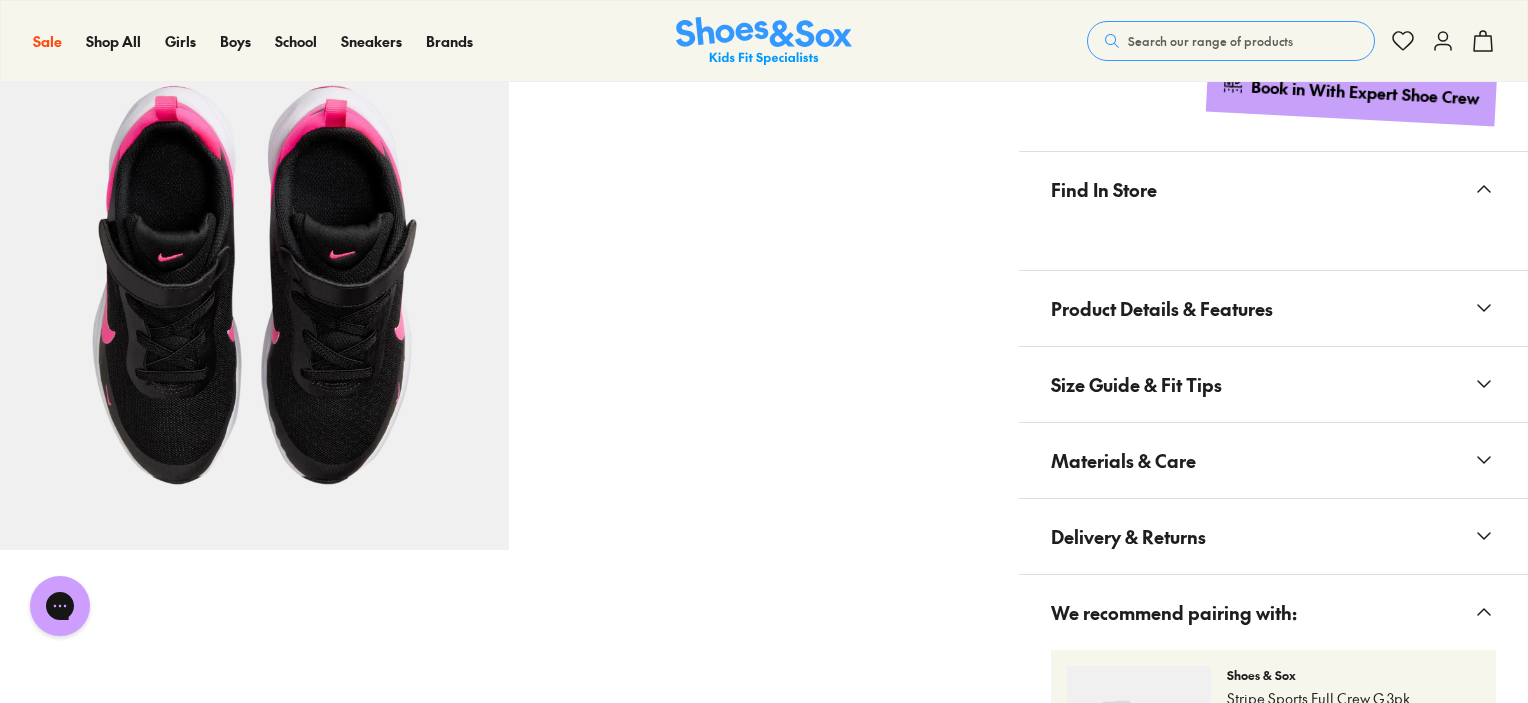 click on "Size Guide & Fit Tips" at bounding box center (1136, 384) 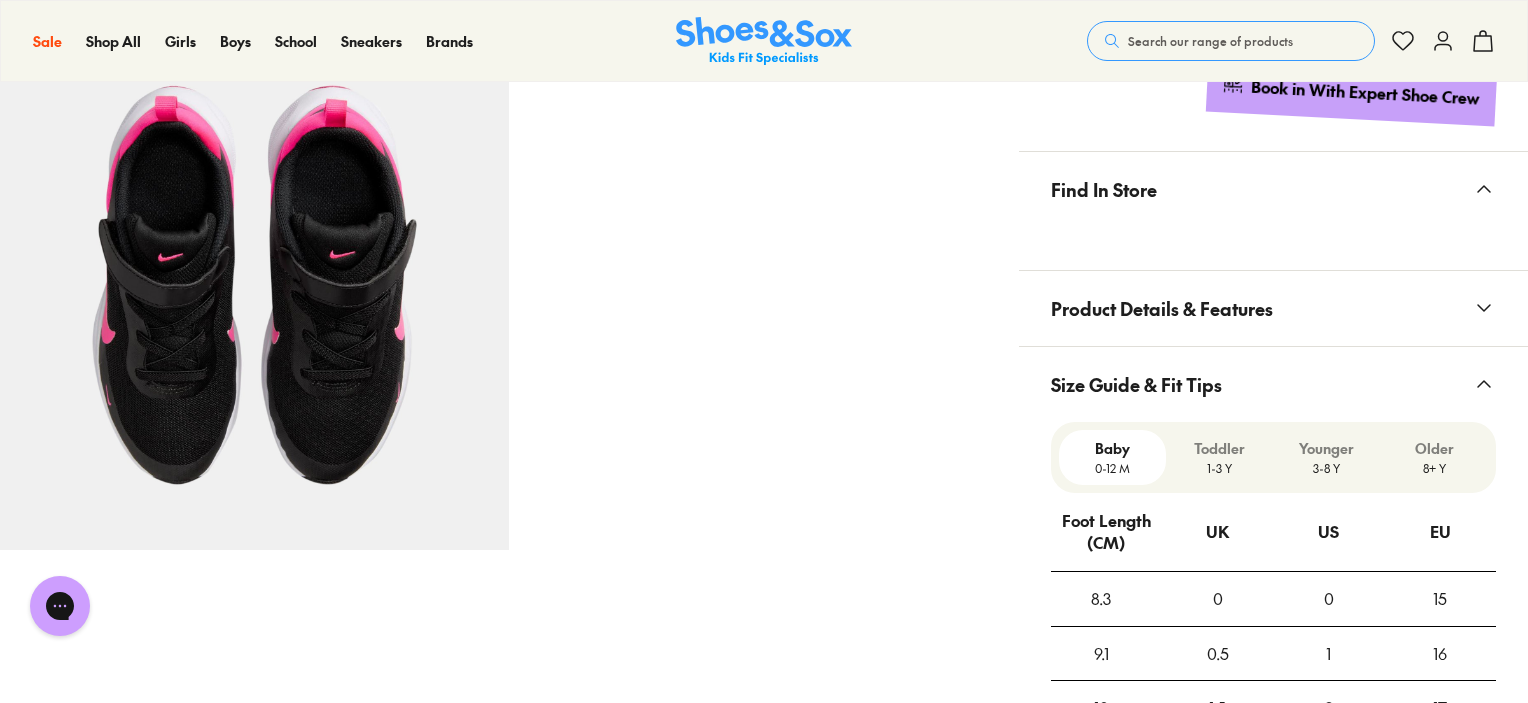 click on "Size Guide & Fit Tips" at bounding box center [1273, 384] 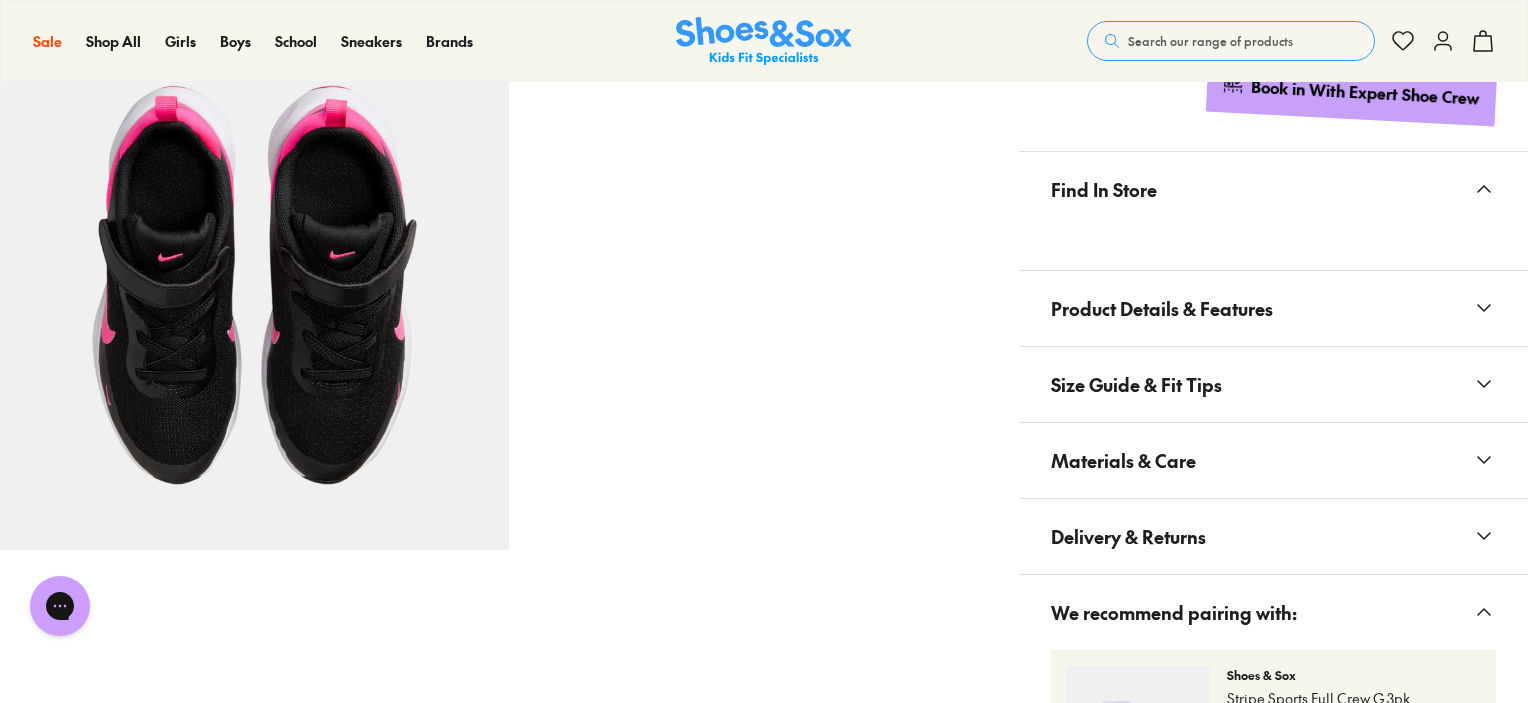 click on "Product Details & Features" at bounding box center [1162, 308] 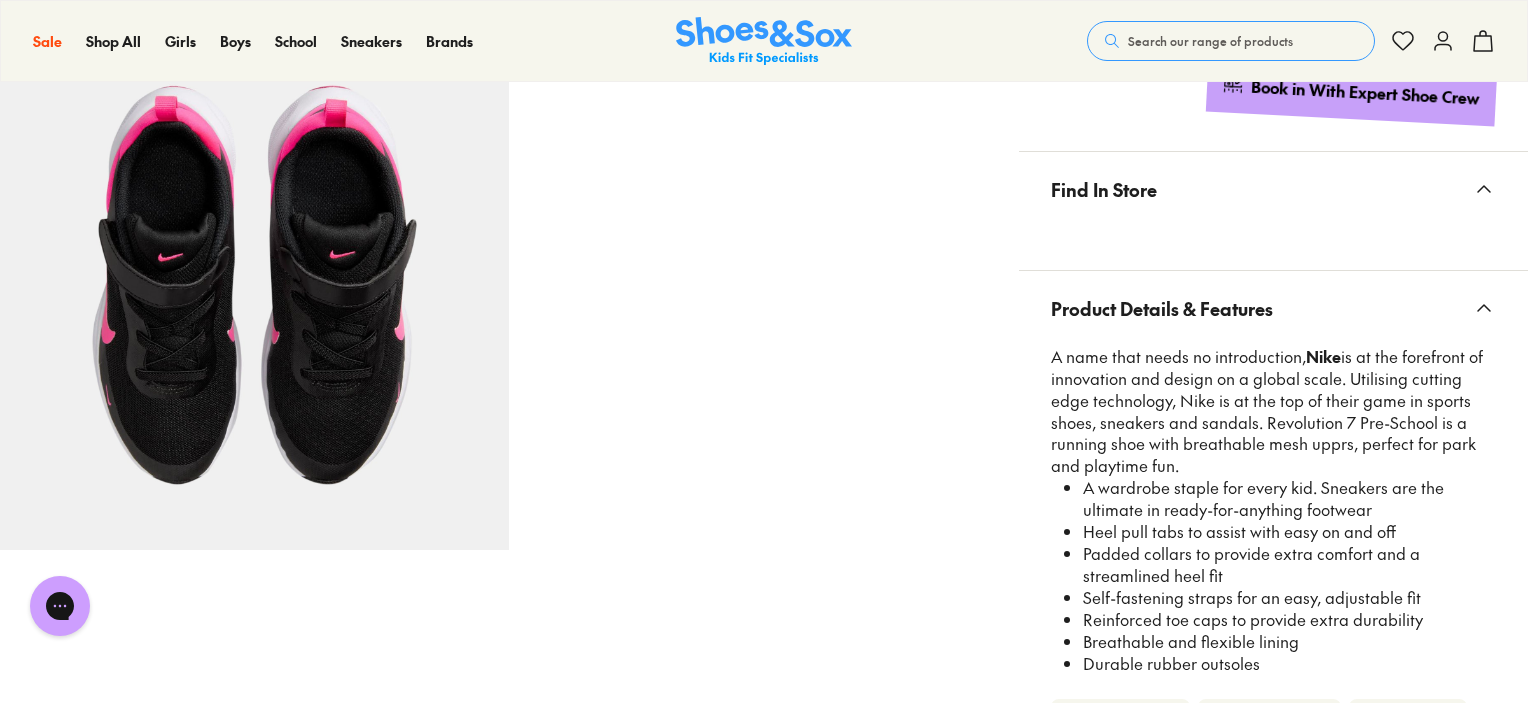 click on "Product Details & Features" at bounding box center (1162, 308) 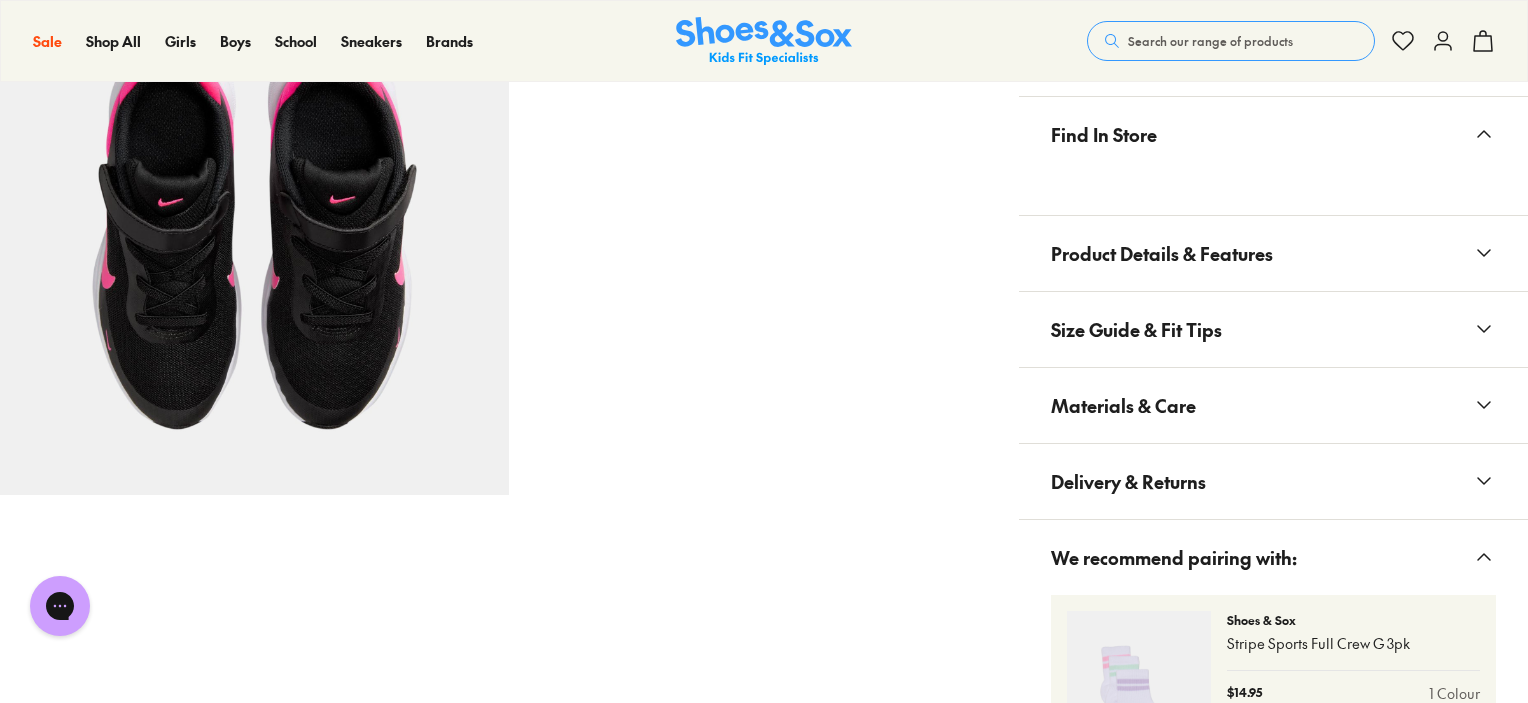 scroll, scrollTop: 1300, scrollLeft: 0, axis: vertical 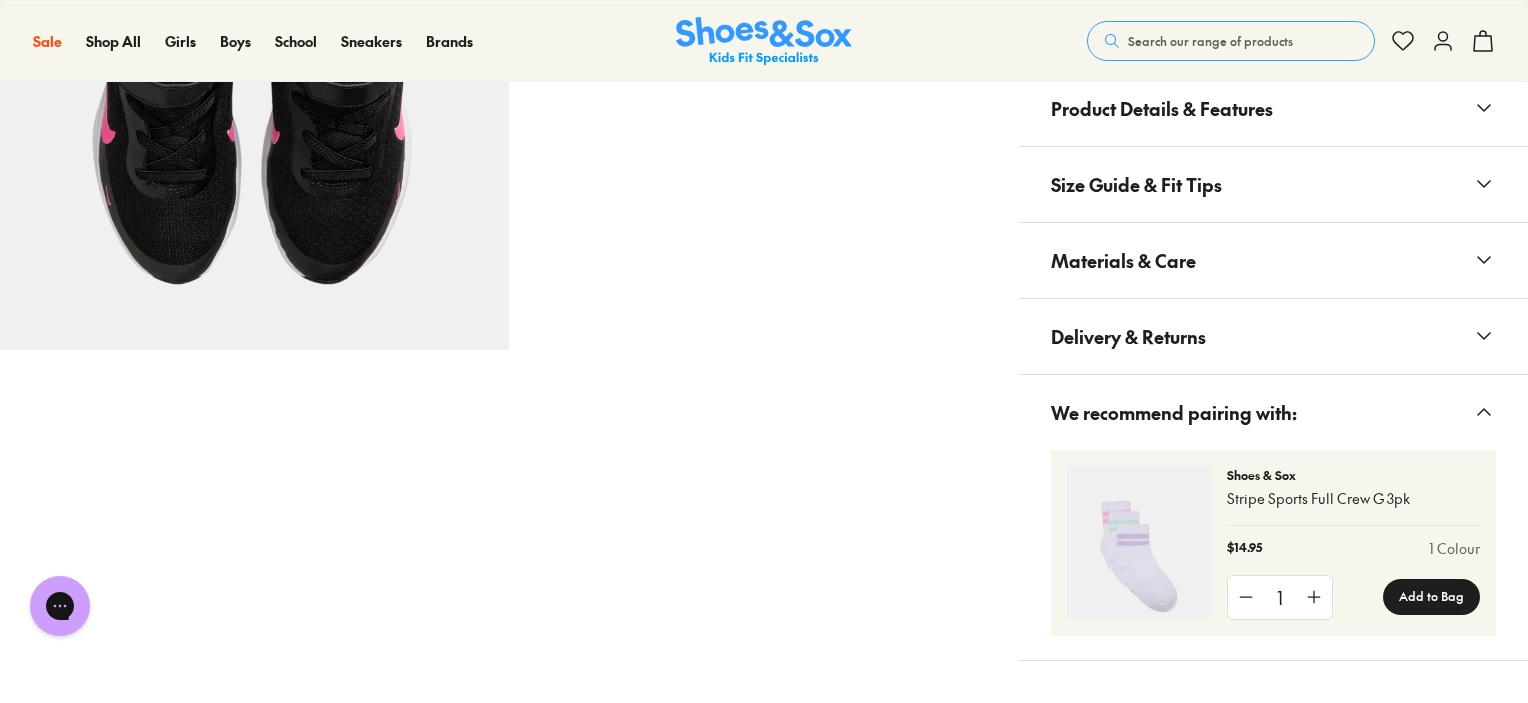 click on "Size Guide & Fit Tips" at bounding box center (1136, 184) 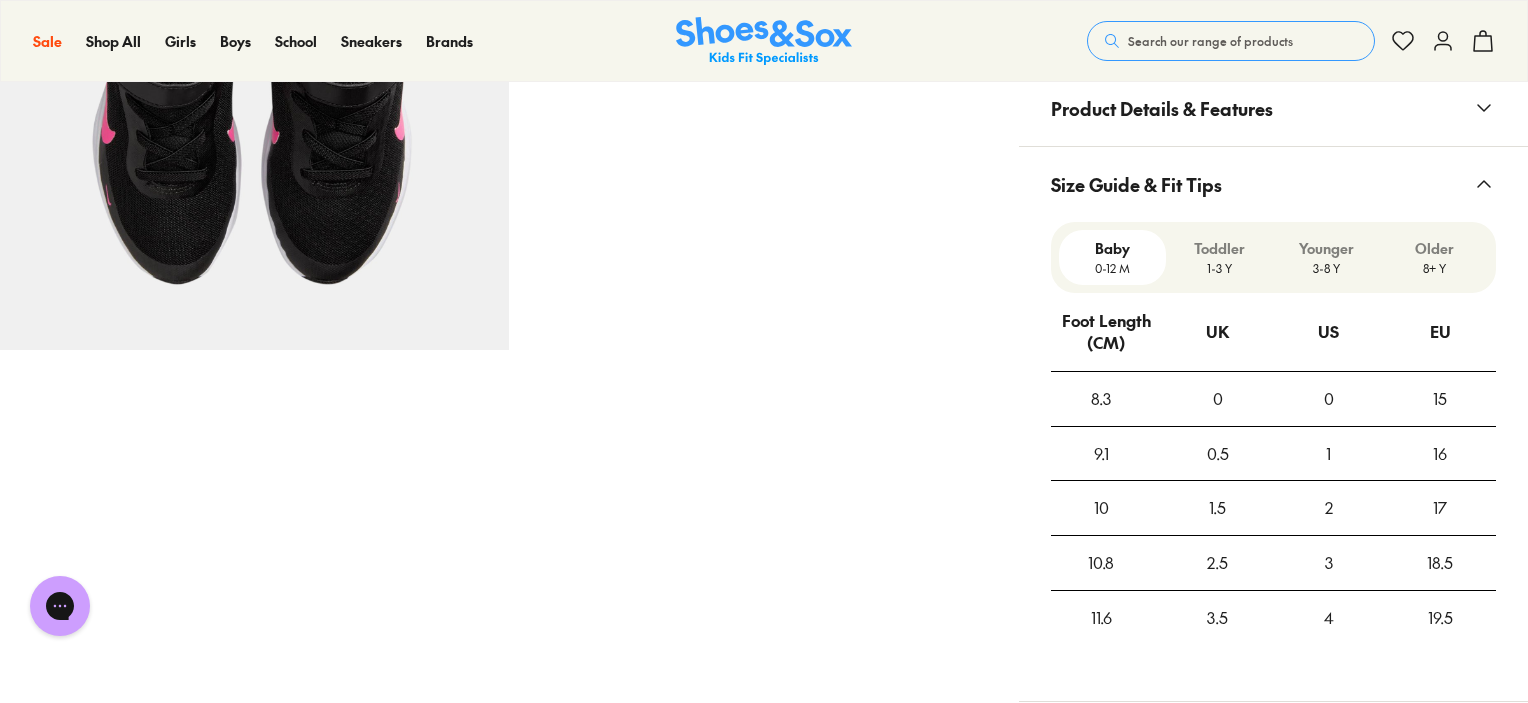 click on "Size Guide & Fit Tips" at bounding box center [1136, 184] 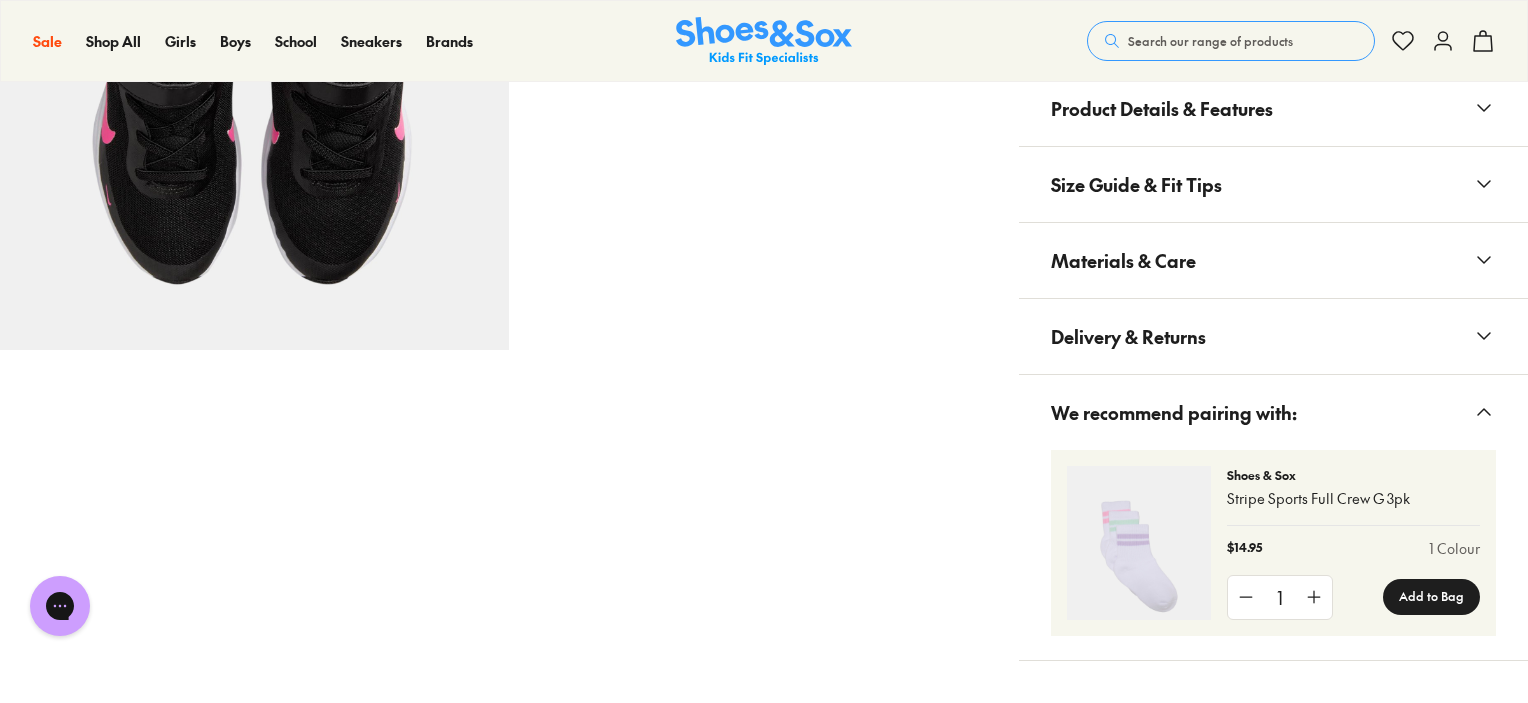 click on "Product Details & Features" at bounding box center (1162, 108) 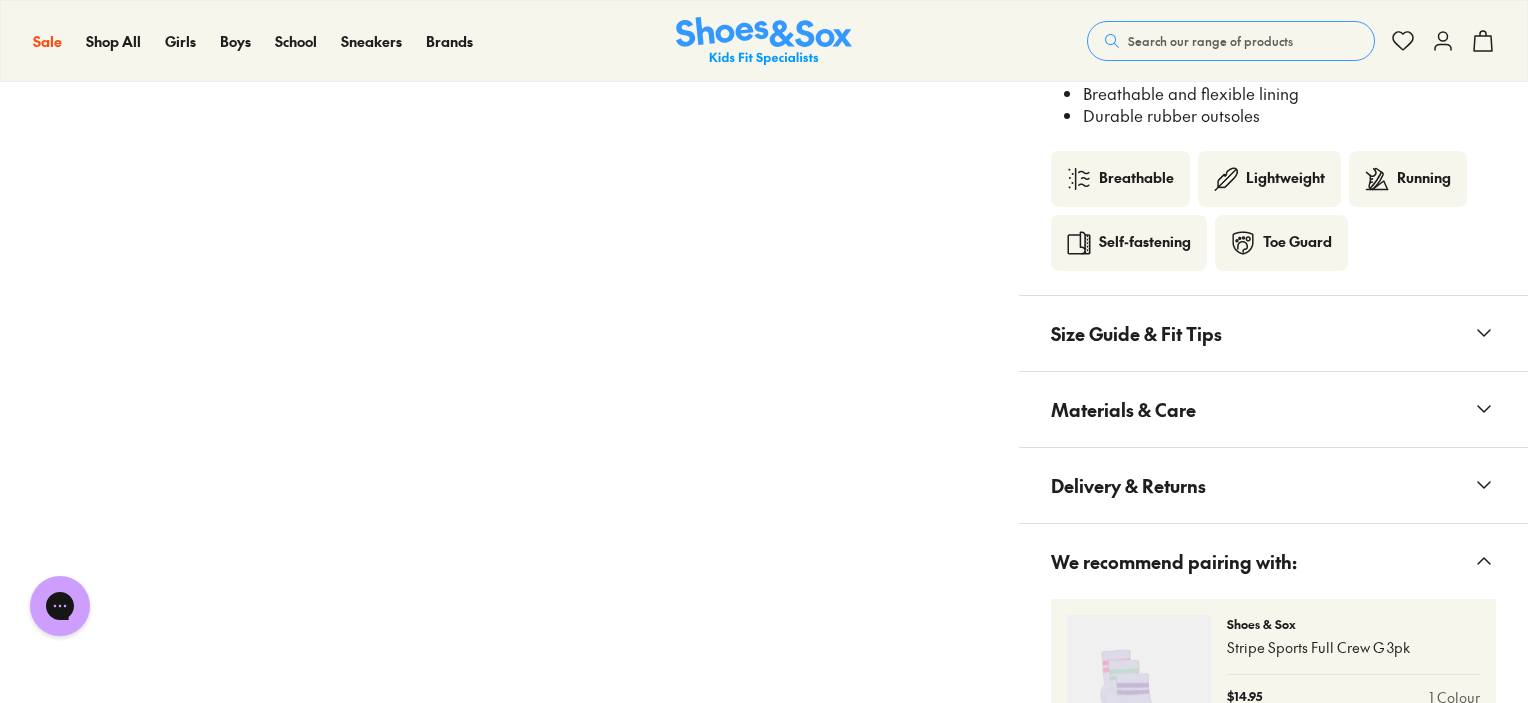 scroll, scrollTop: 1700, scrollLeft: 0, axis: vertical 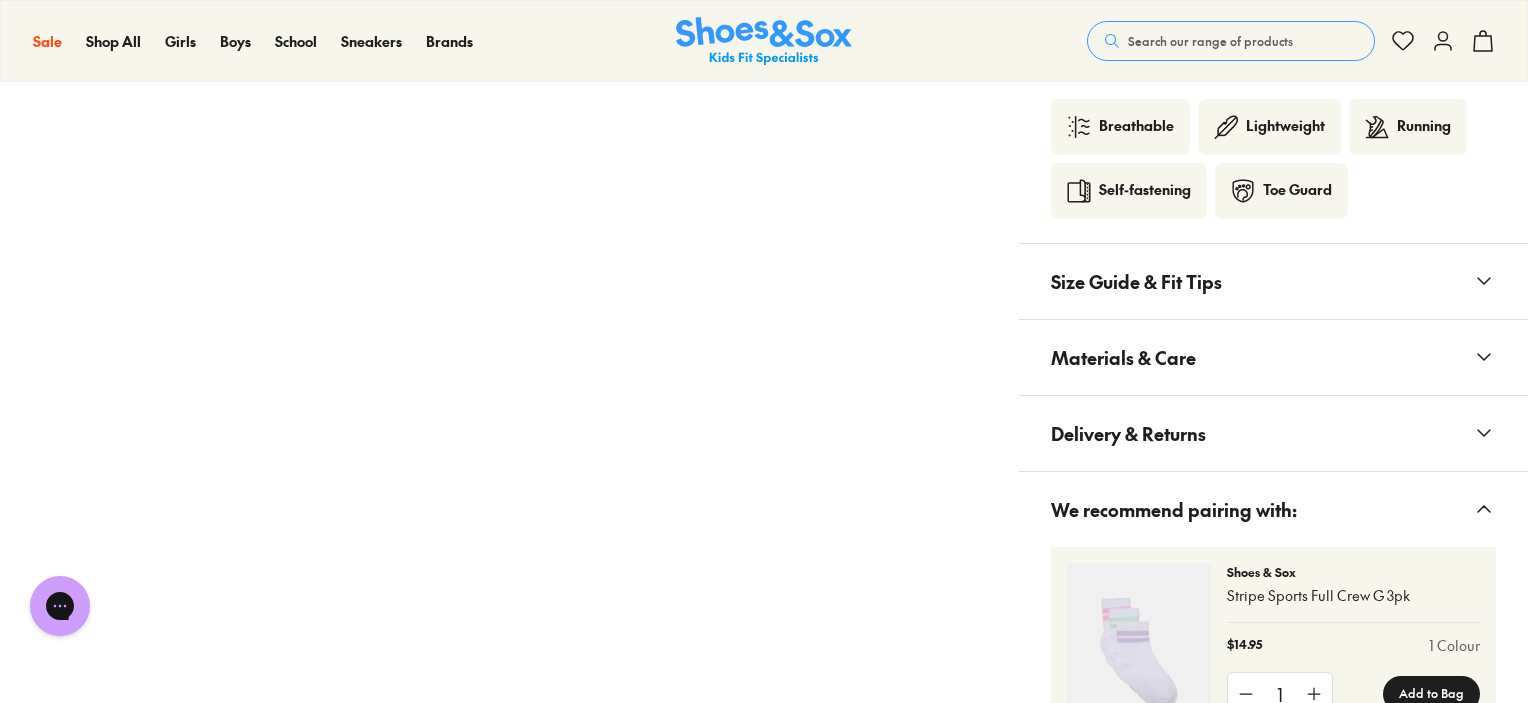 click on "Materials & Care" at bounding box center (1273, 357) 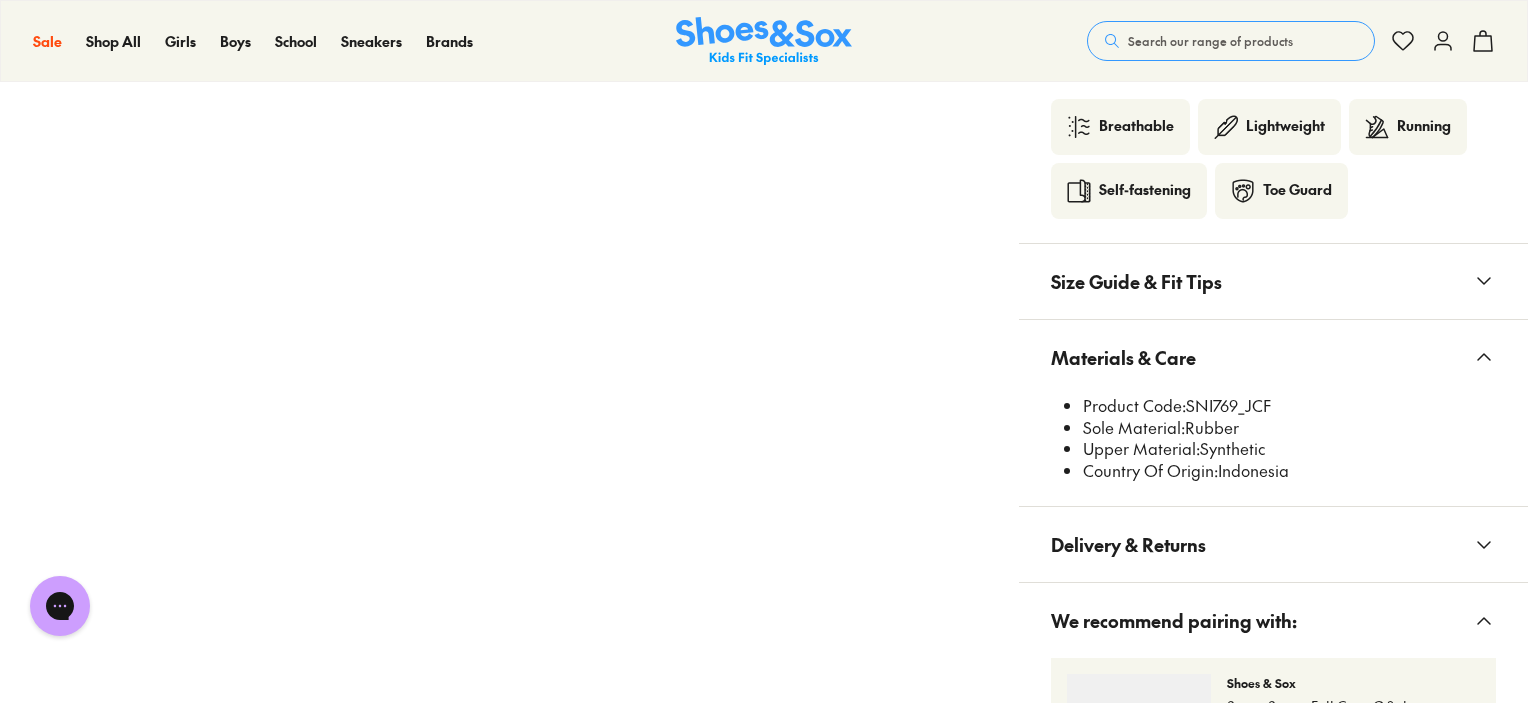 drag, startPoint x: 1280, startPoint y: 403, endPoint x: 1199, endPoint y: 395, distance: 81.394104 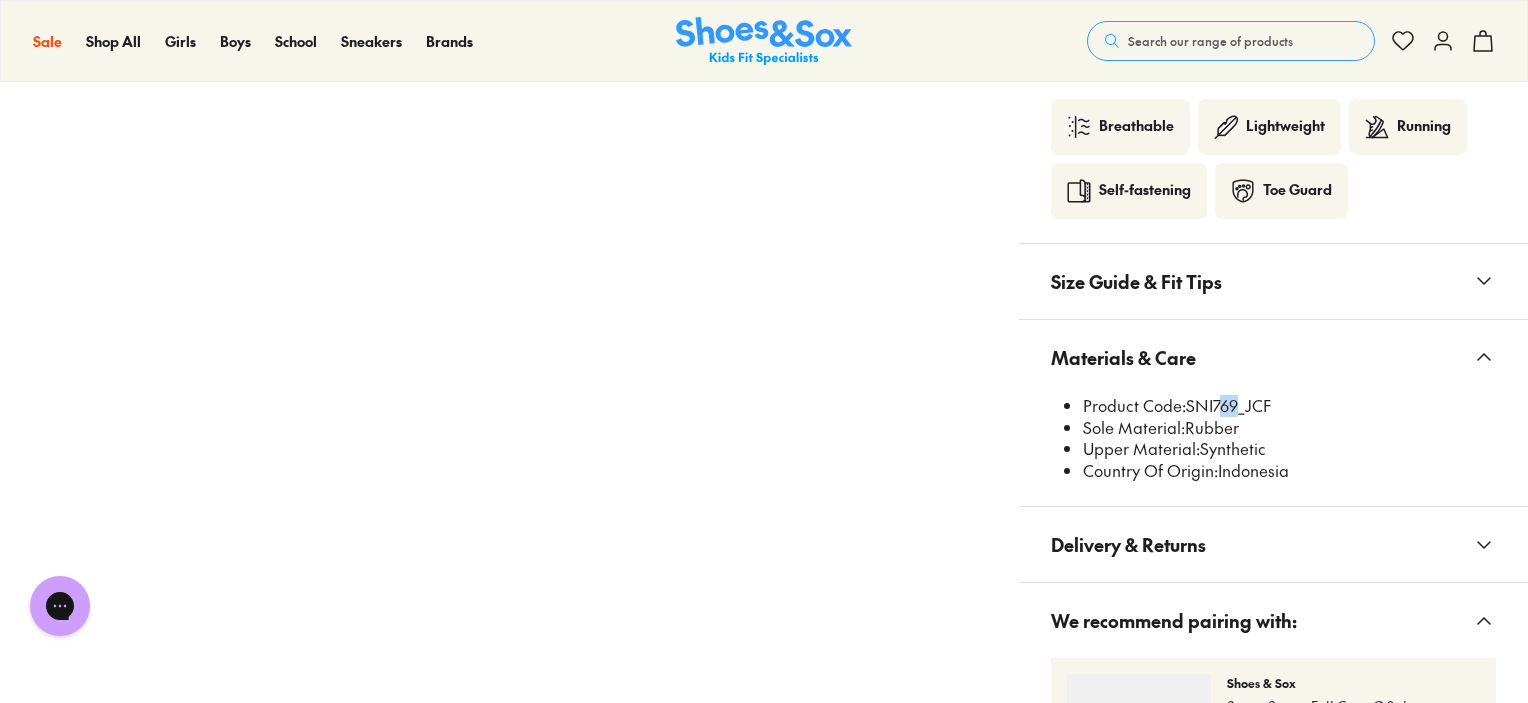 click on "Product Code:  SNI769_JCF" at bounding box center (1289, 406) 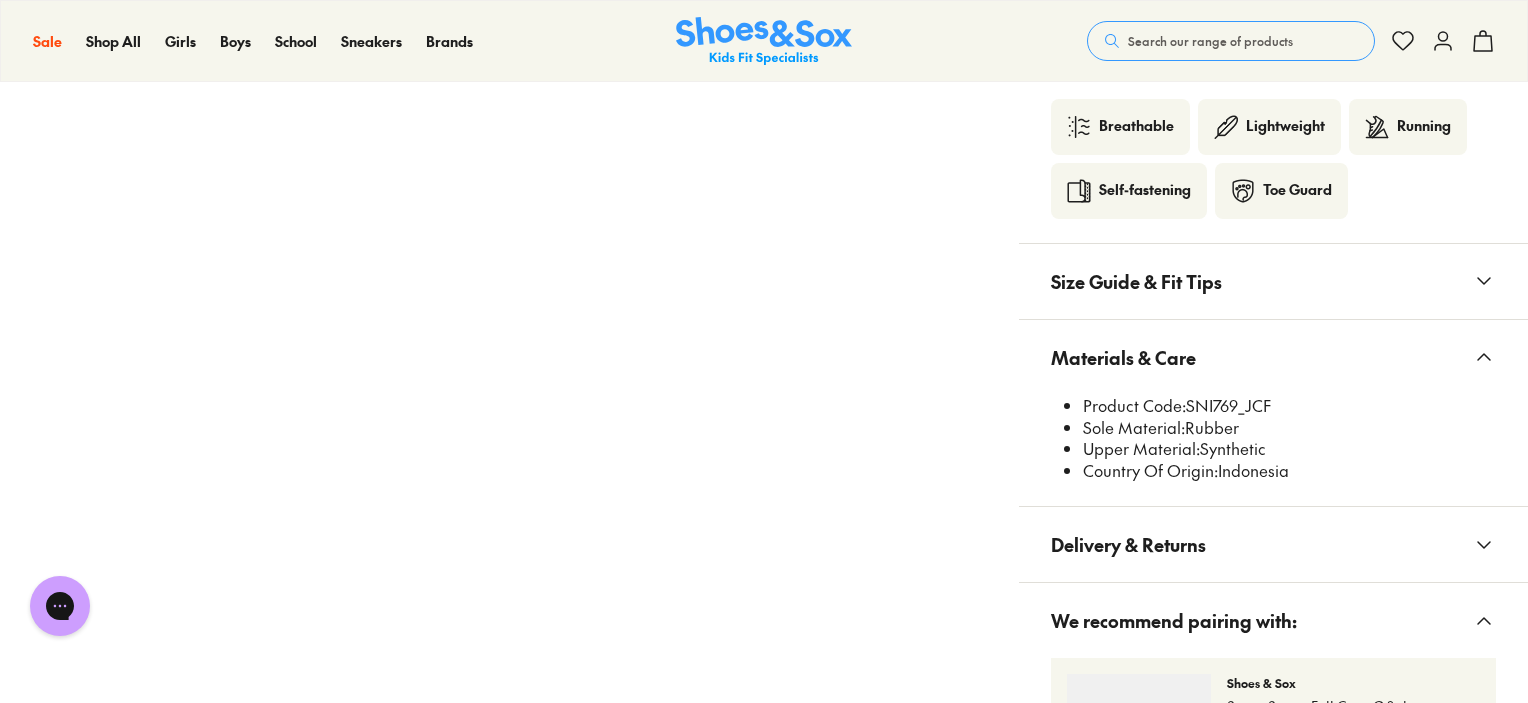 click on "Product Code:  SNI769_JCF" at bounding box center [1289, 406] 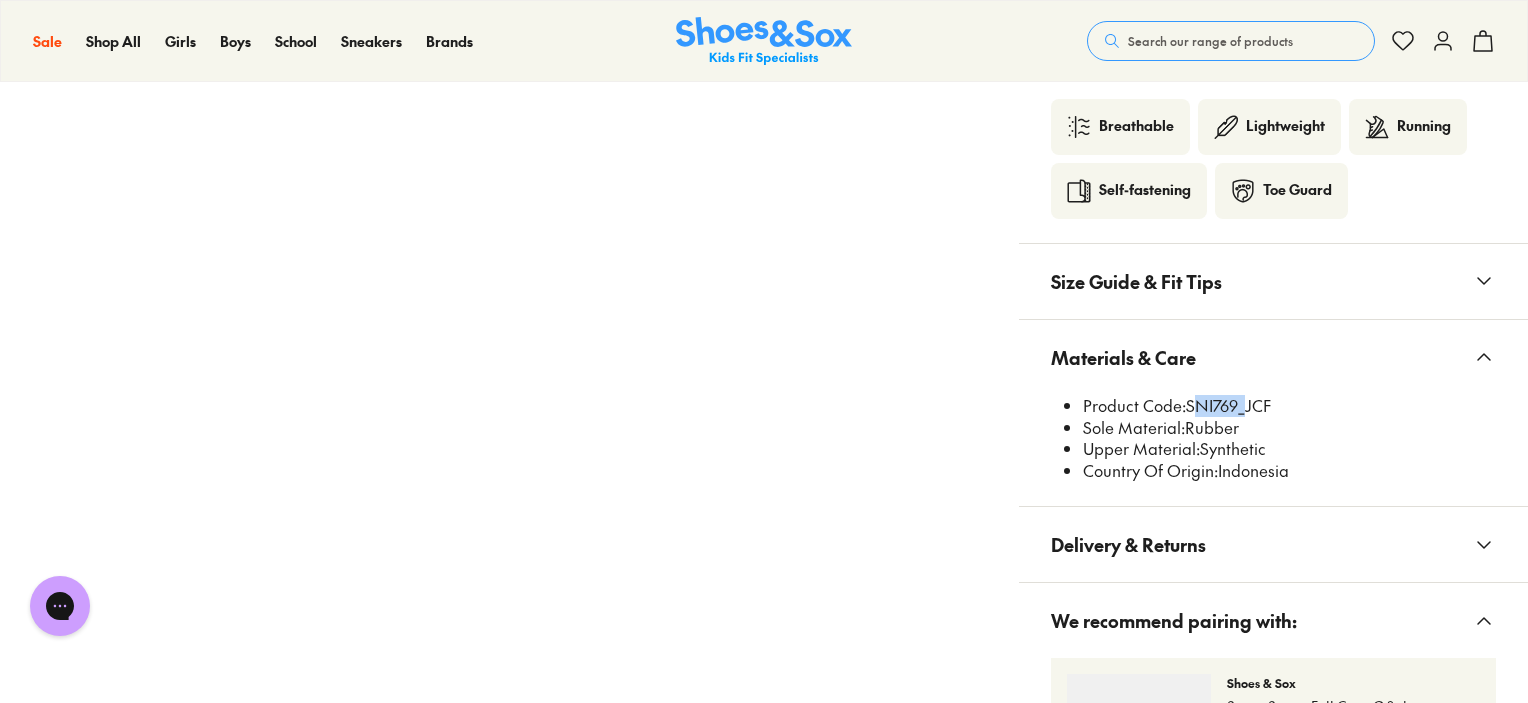 drag, startPoint x: 1235, startPoint y: 405, endPoint x: 1187, endPoint y: 399, distance: 48.373547 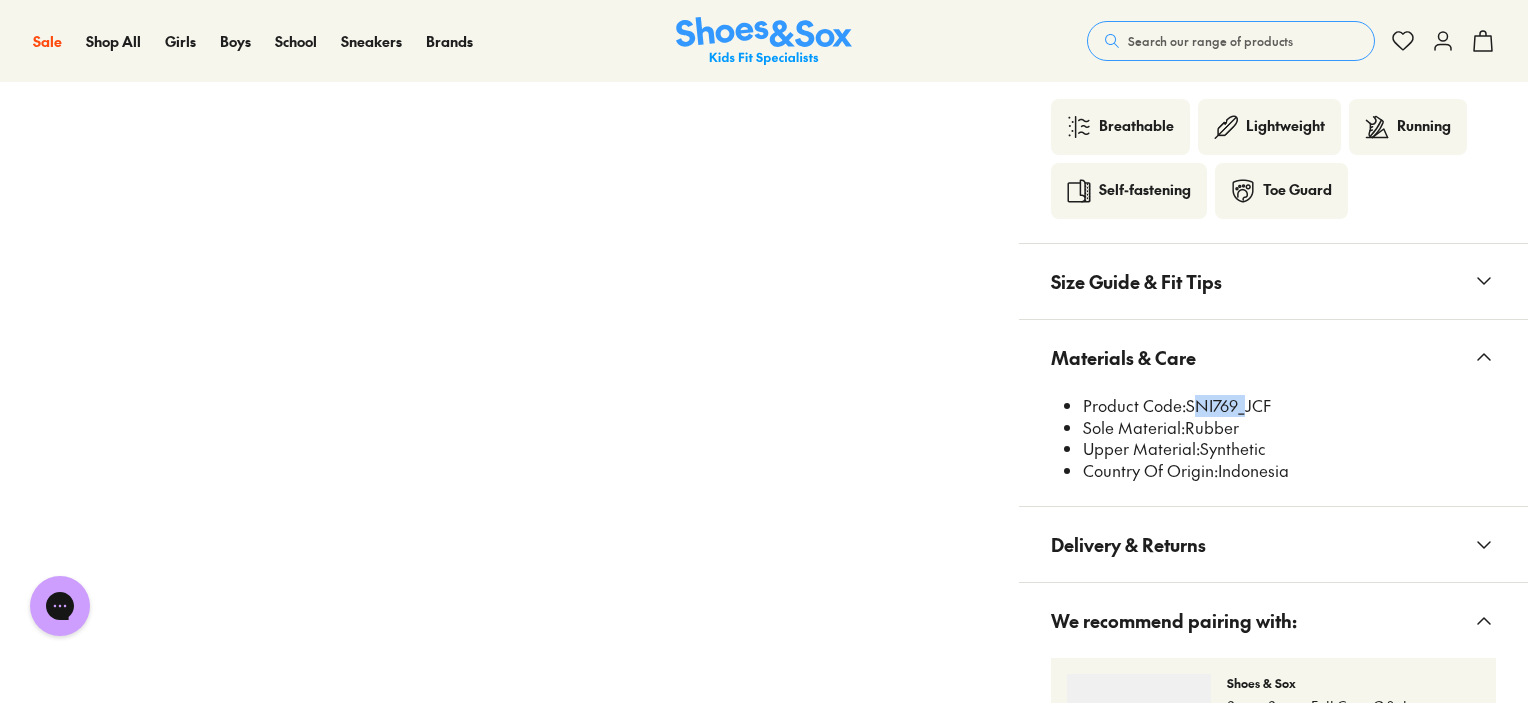 click on "Search our range of products" at bounding box center [1210, 41] 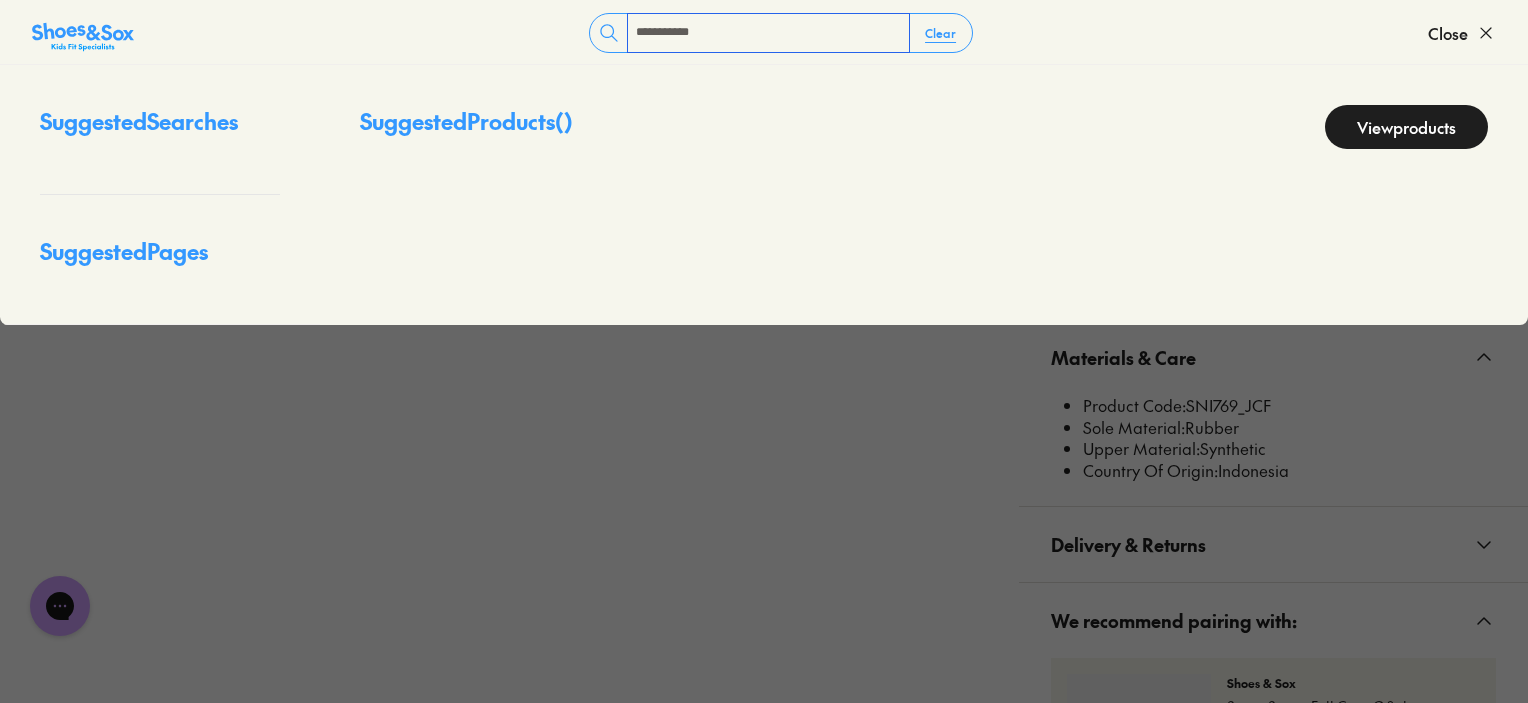 type on "**********" 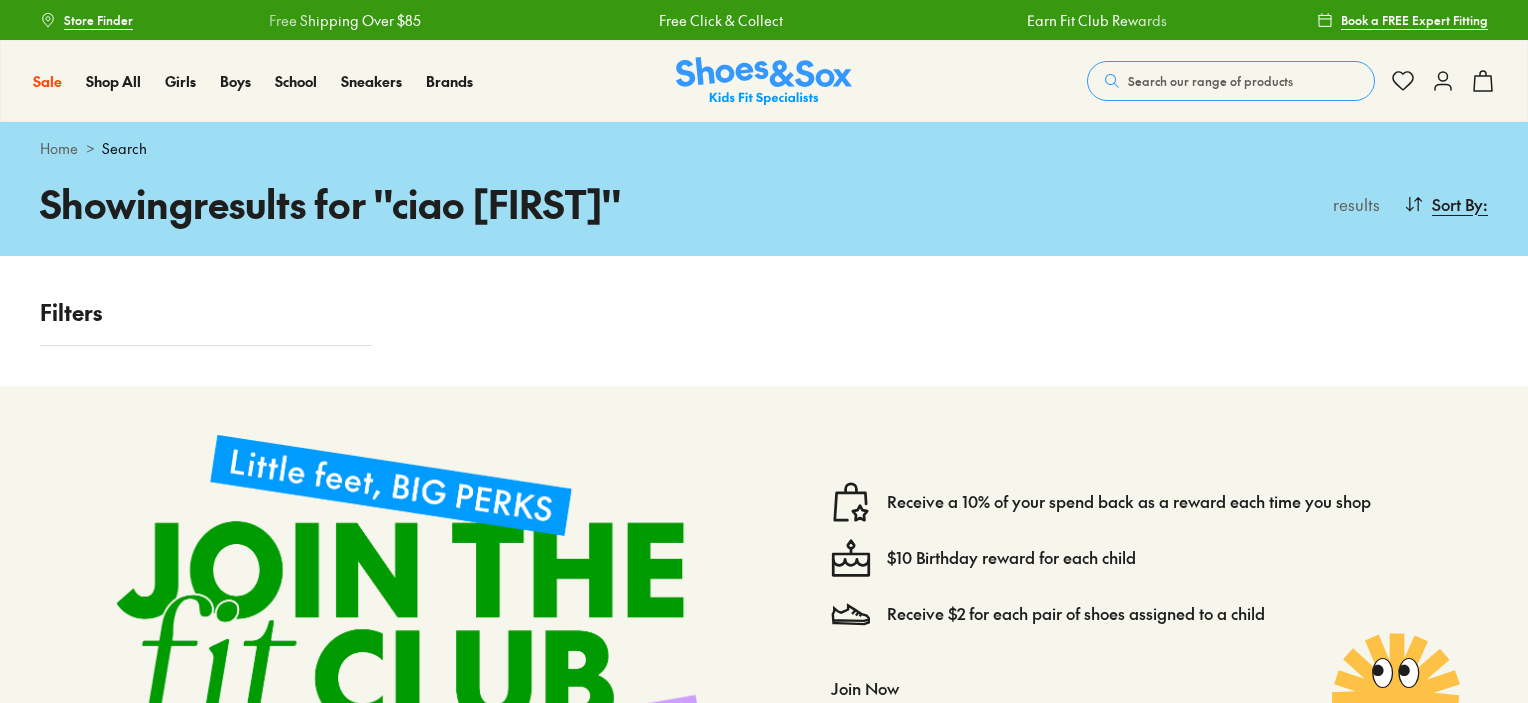 scroll, scrollTop: 0, scrollLeft: 0, axis: both 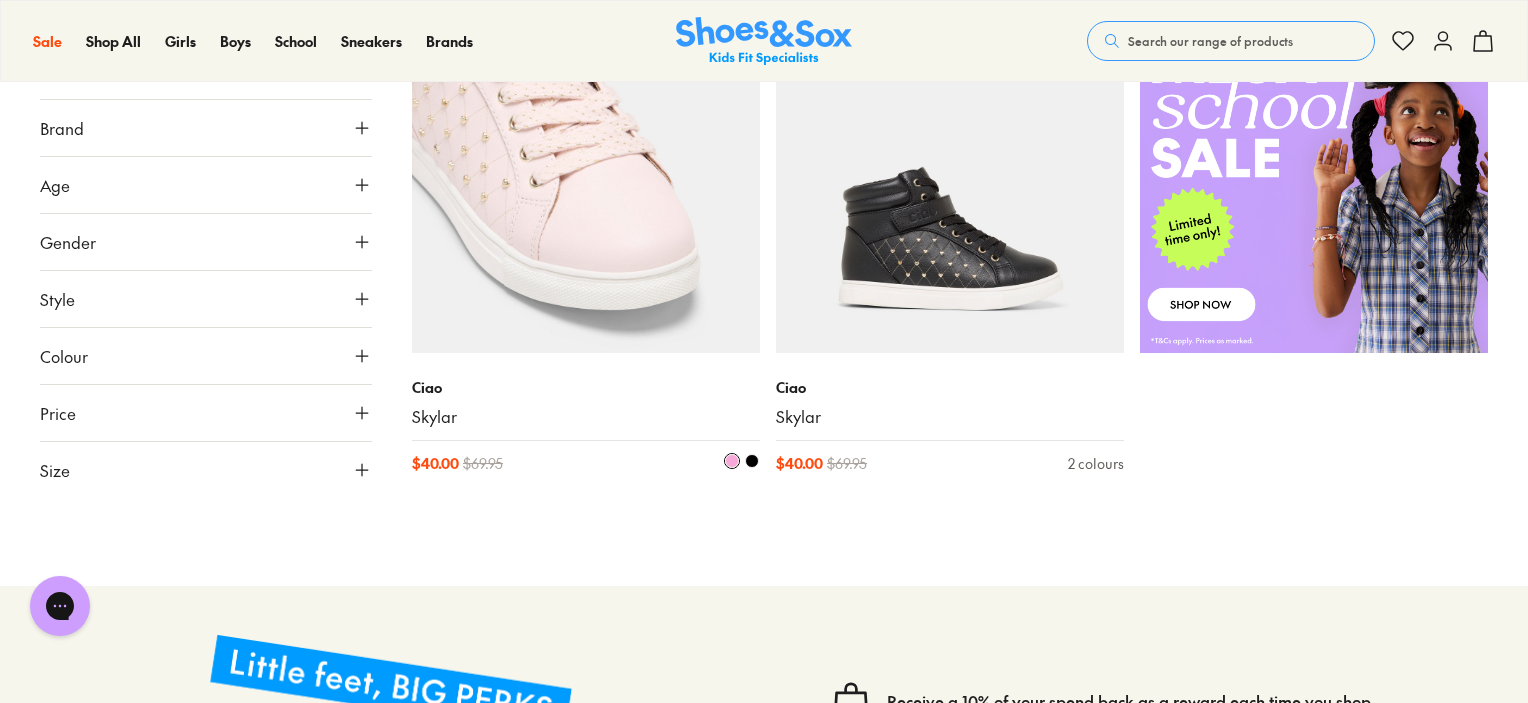 click at bounding box center (586, 179) 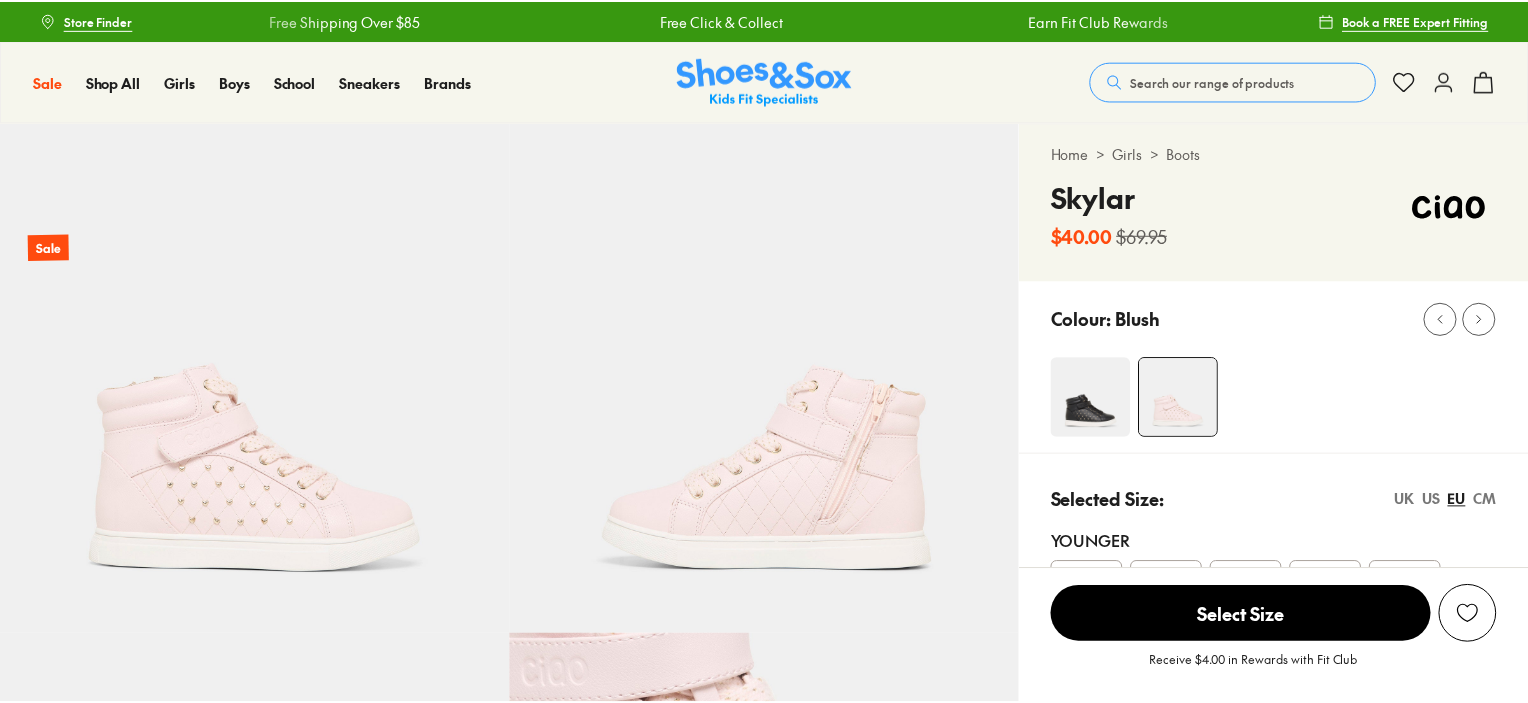 scroll, scrollTop: 0, scrollLeft: 0, axis: both 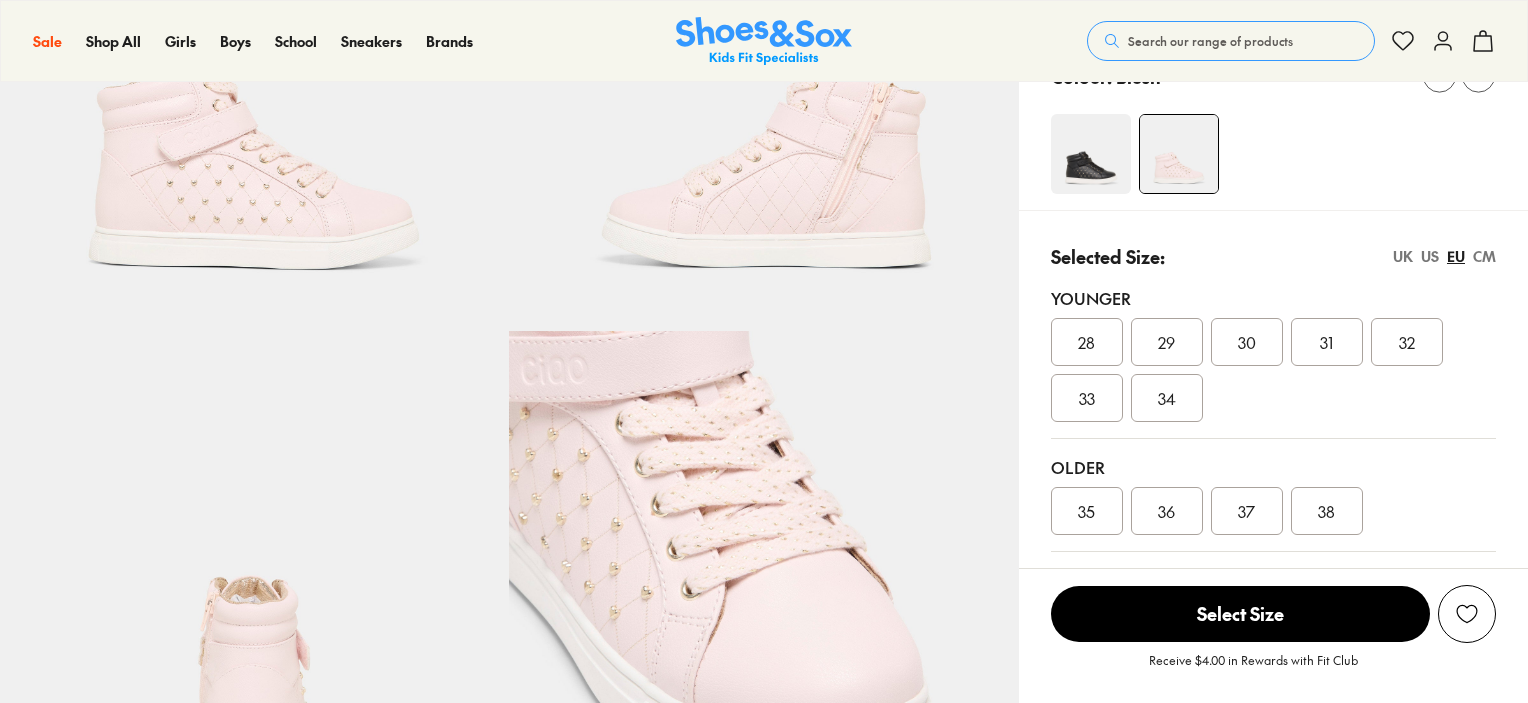 select on "*" 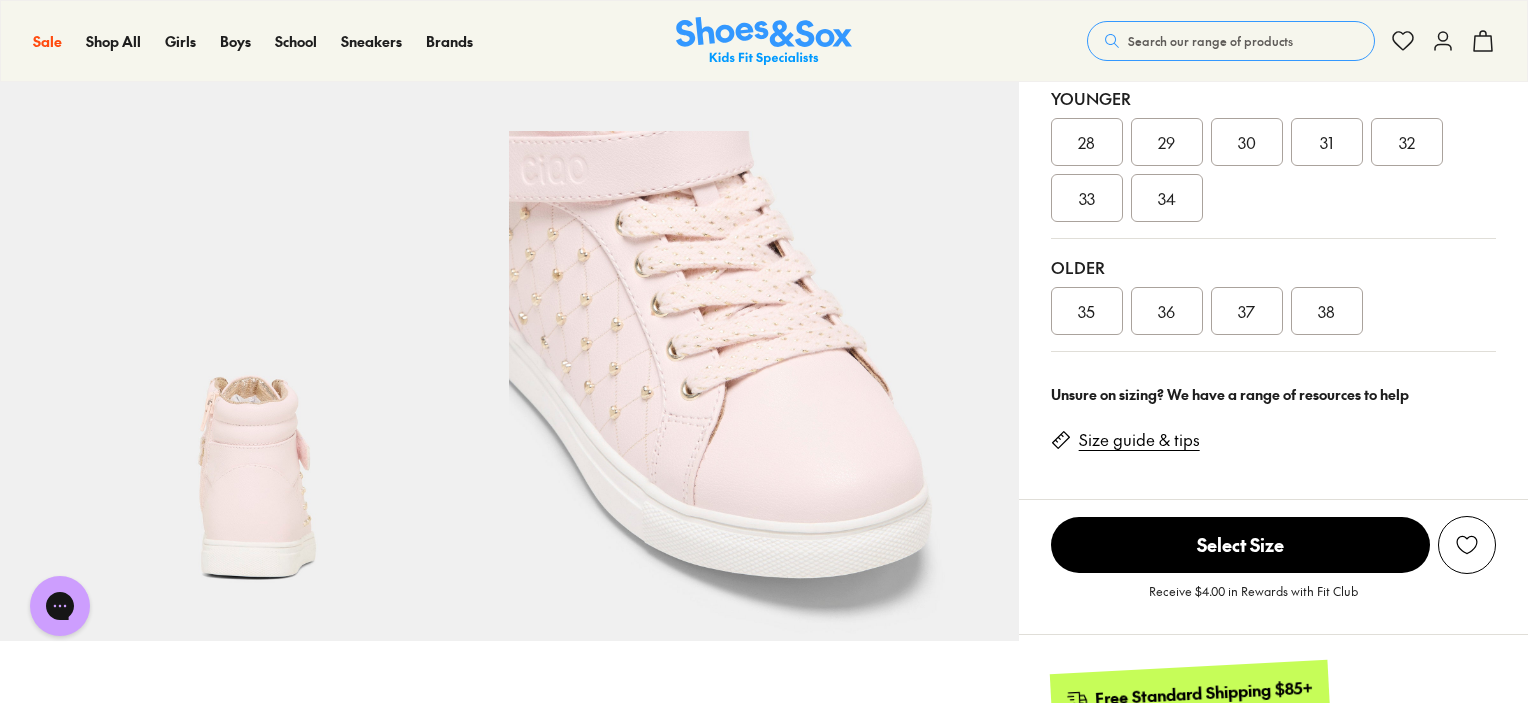 scroll, scrollTop: 0, scrollLeft: 0, axis: both 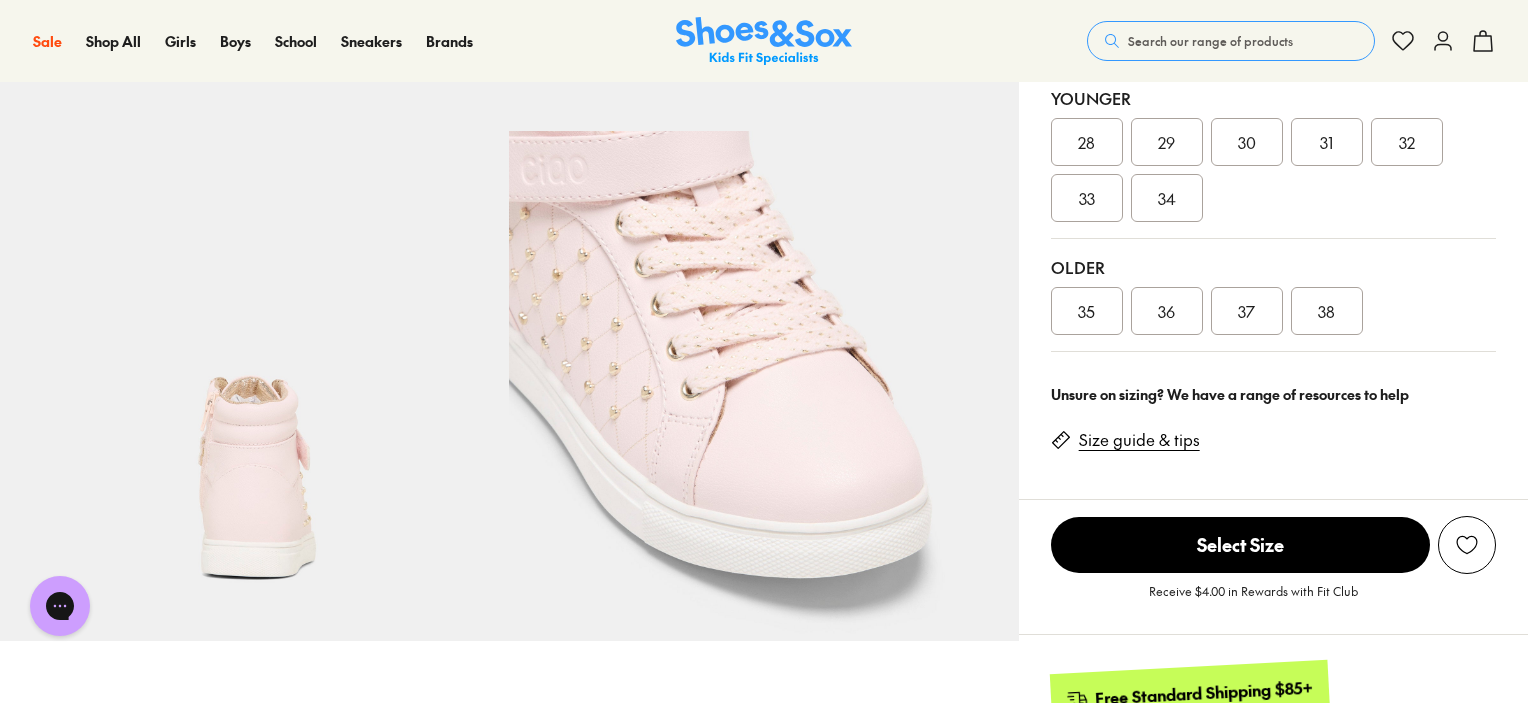 click on "Search our range of products" at bounding box center (1210, 41) 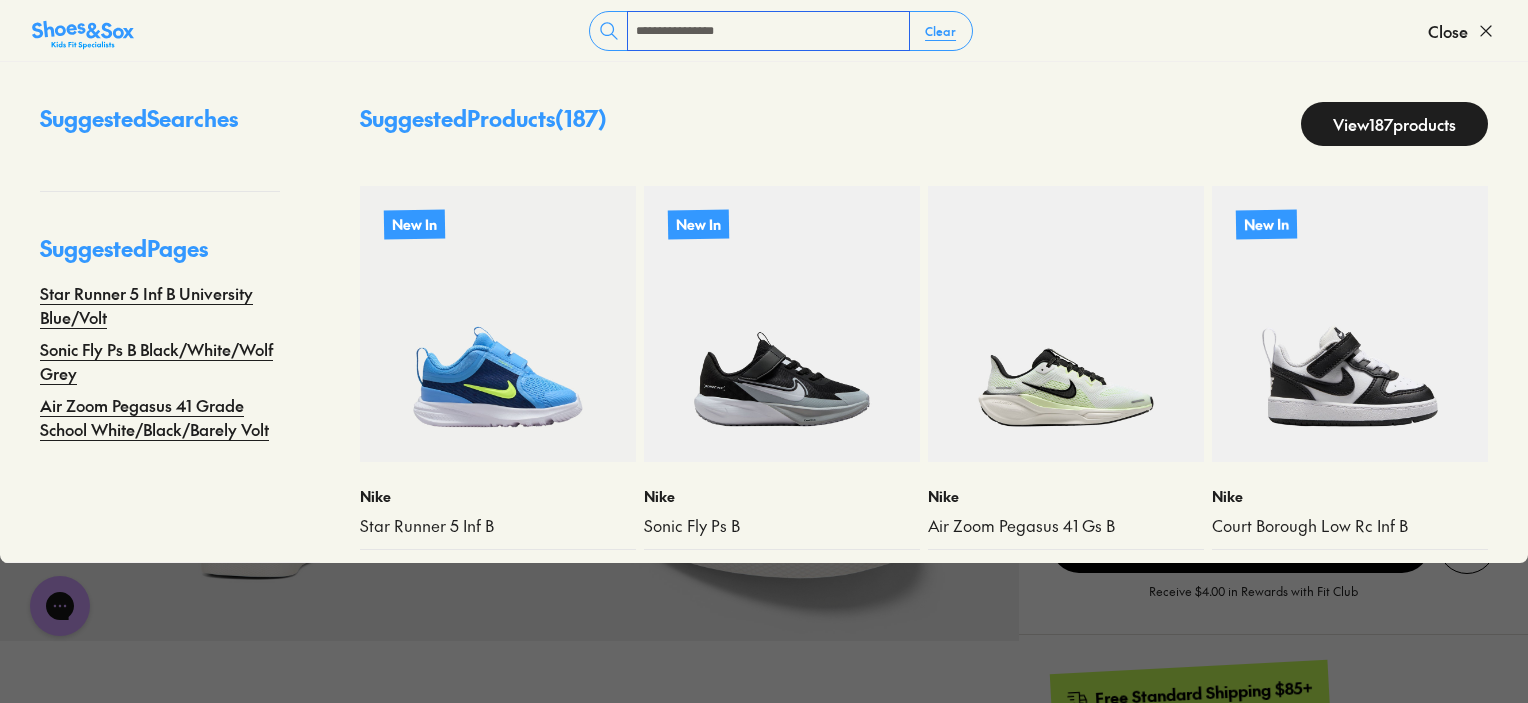type on "**********" 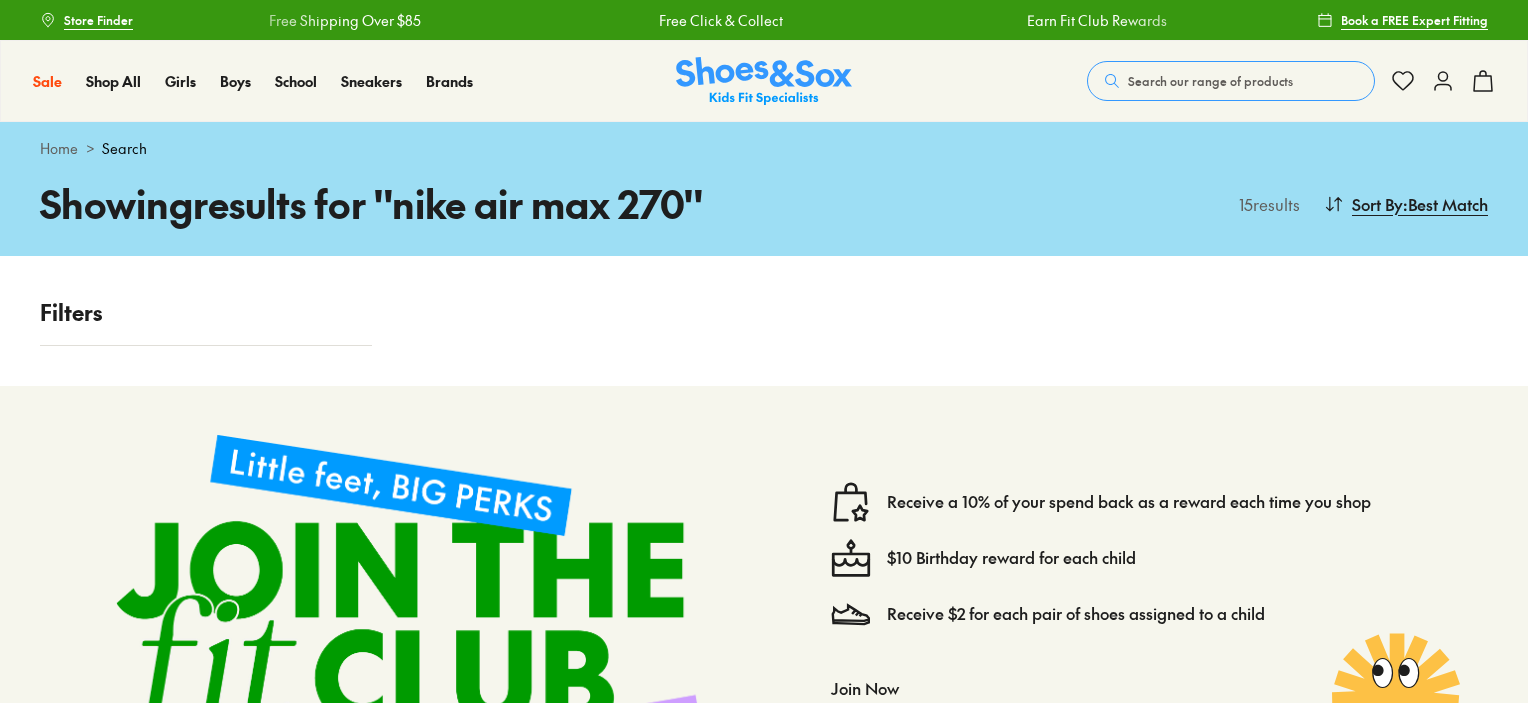 scroll, scrollTop: 0, scrollLeft: 0, axis: both 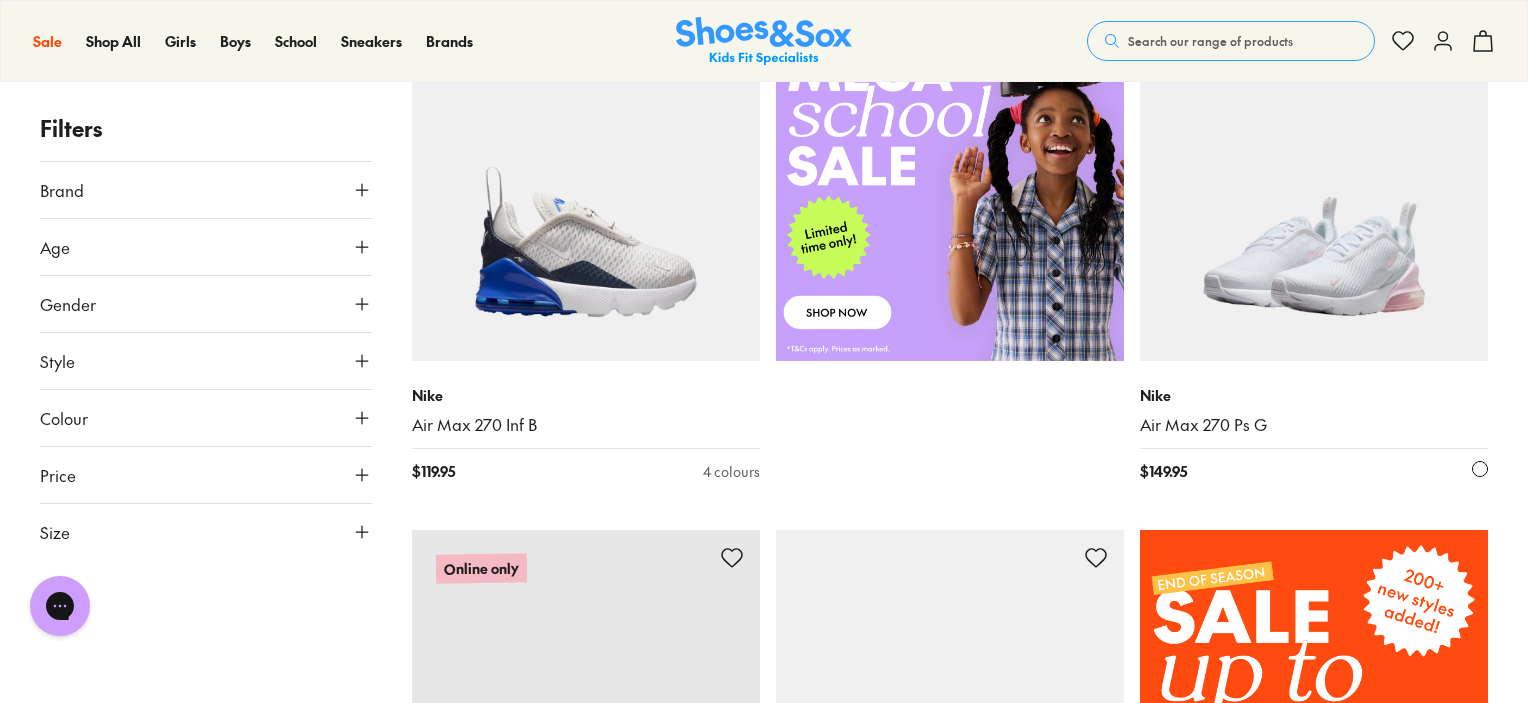 click at bounding box center [1314, 187] 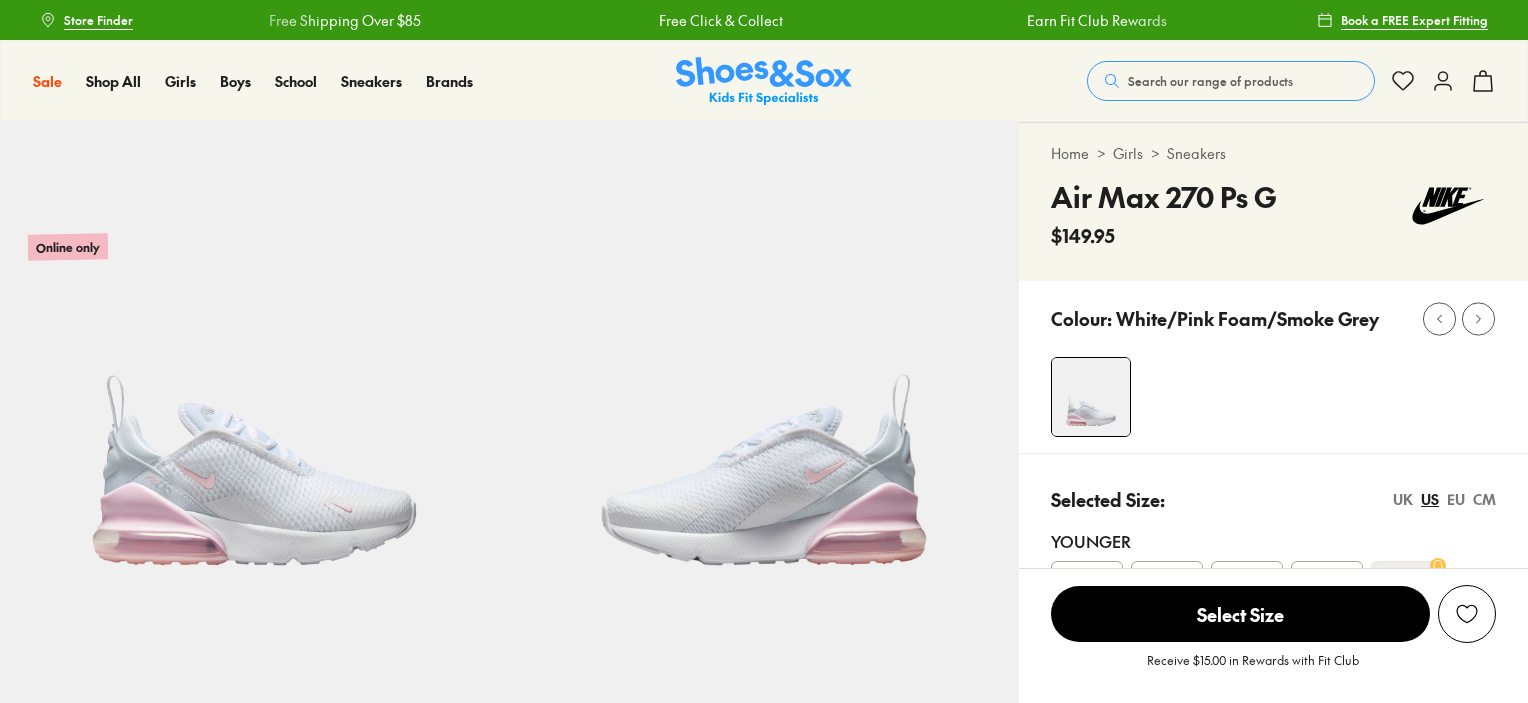 scroll, scrollTop: 0, scrollLeft: 0, axis: both 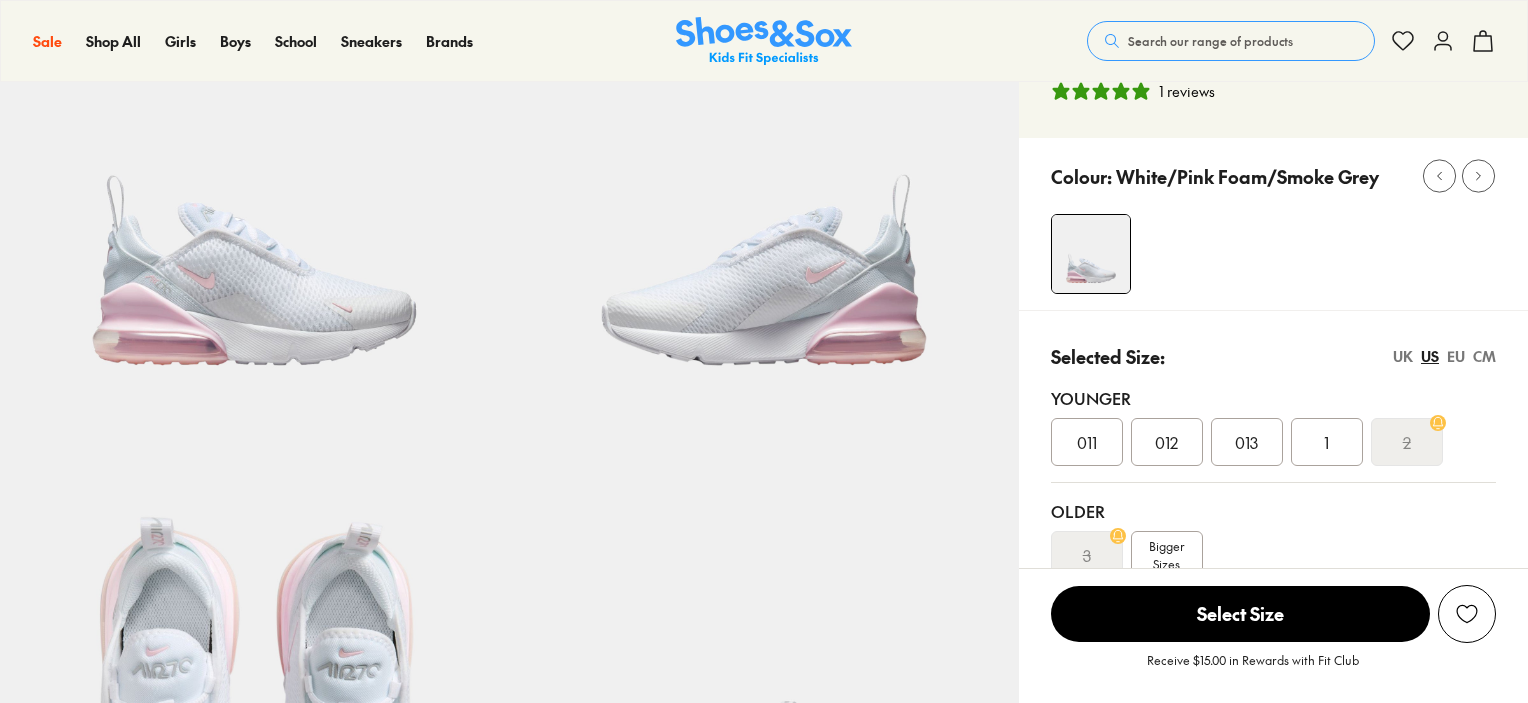 select on "*" 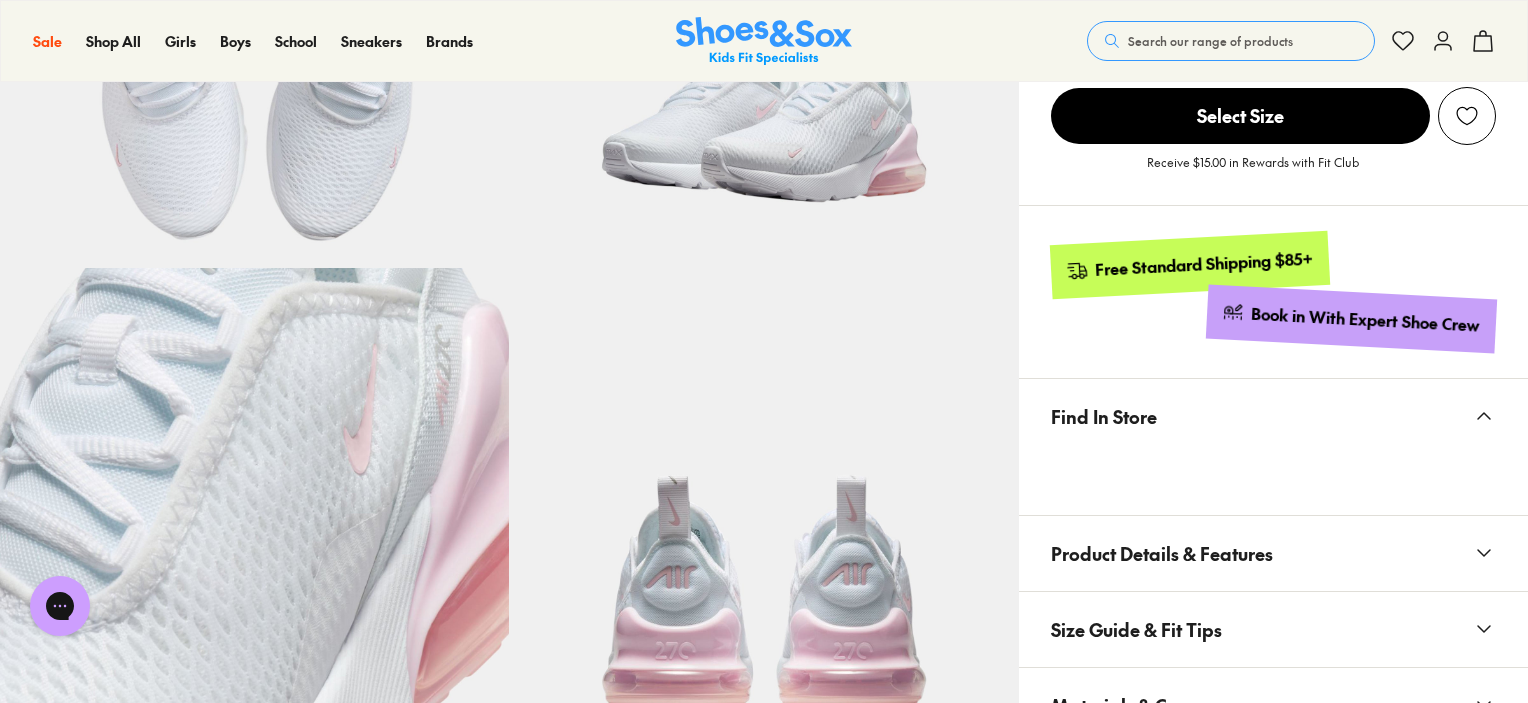 scroll, scrollTop: 1100, scrollLeft: 0, axis: vertical 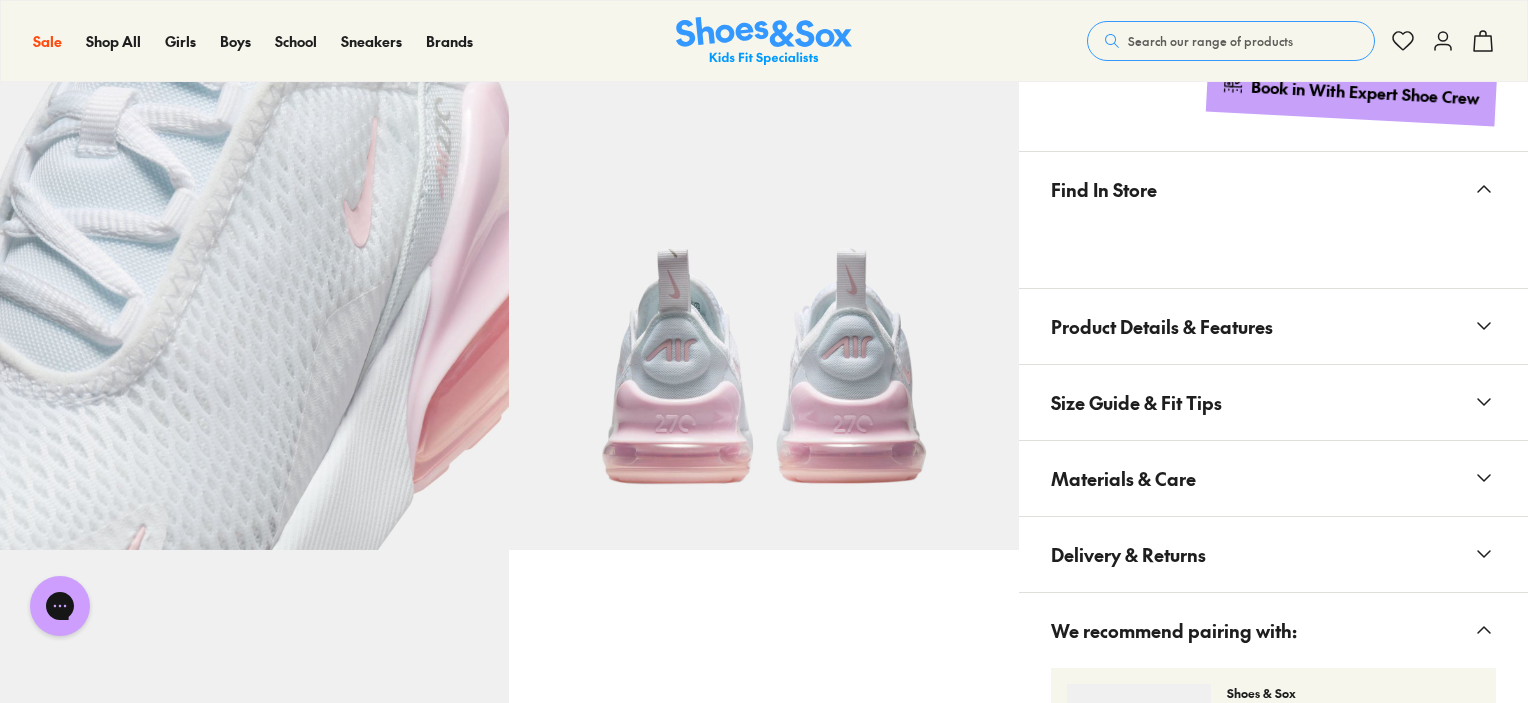 click on "Size Guide & Fit Tips" at bounding box center (1136, 402) 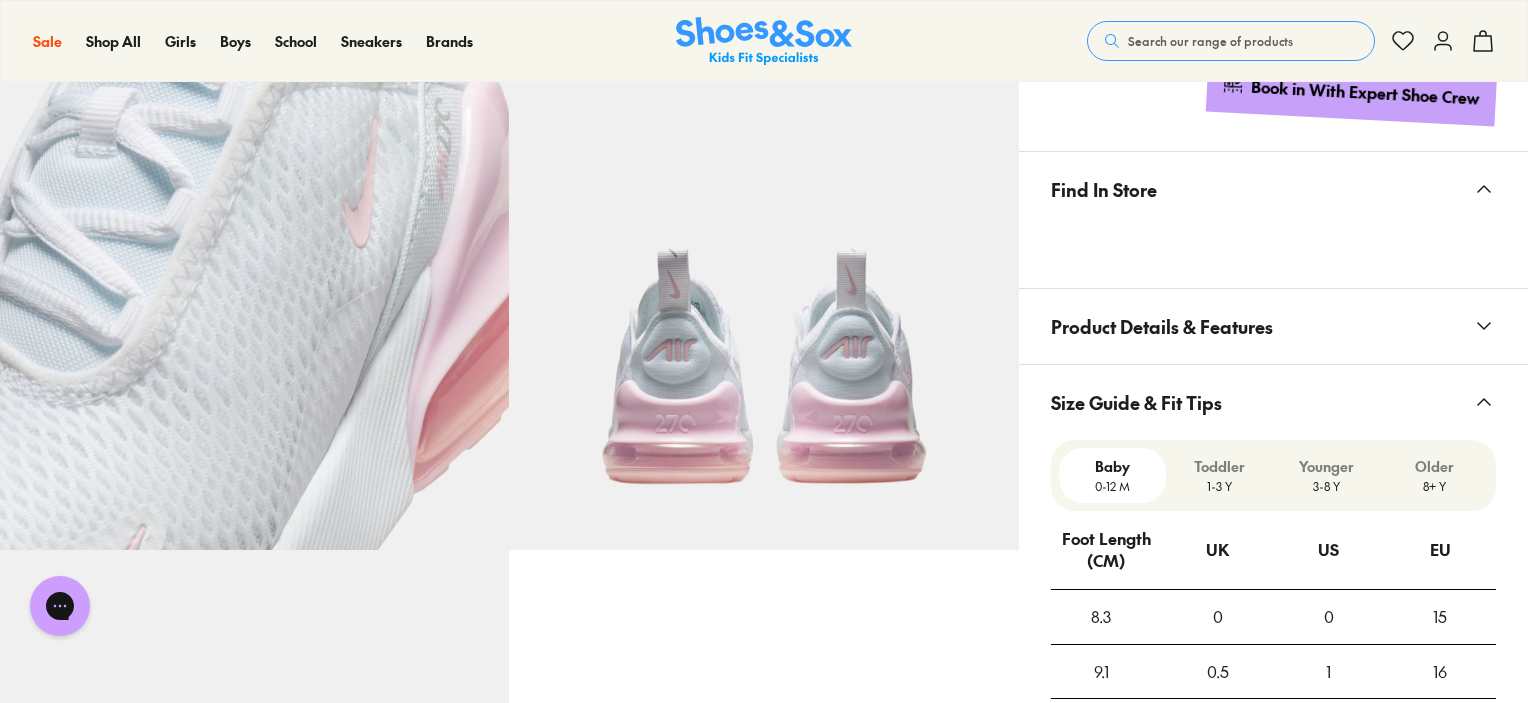 click on "Size Guide & Fit Tips" at bounding box center (1136, 402) 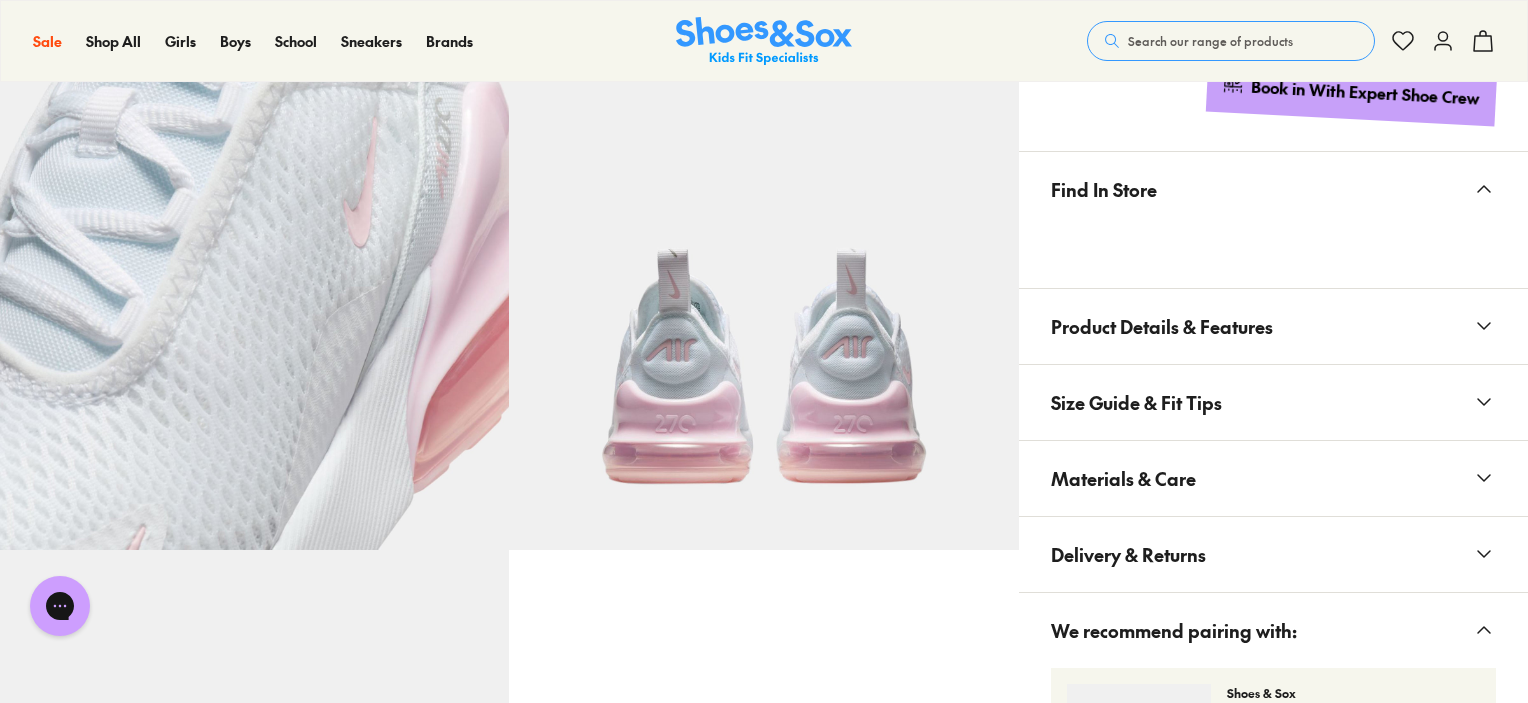 click on "Materials & Care" at bounding box center (1123, 478) 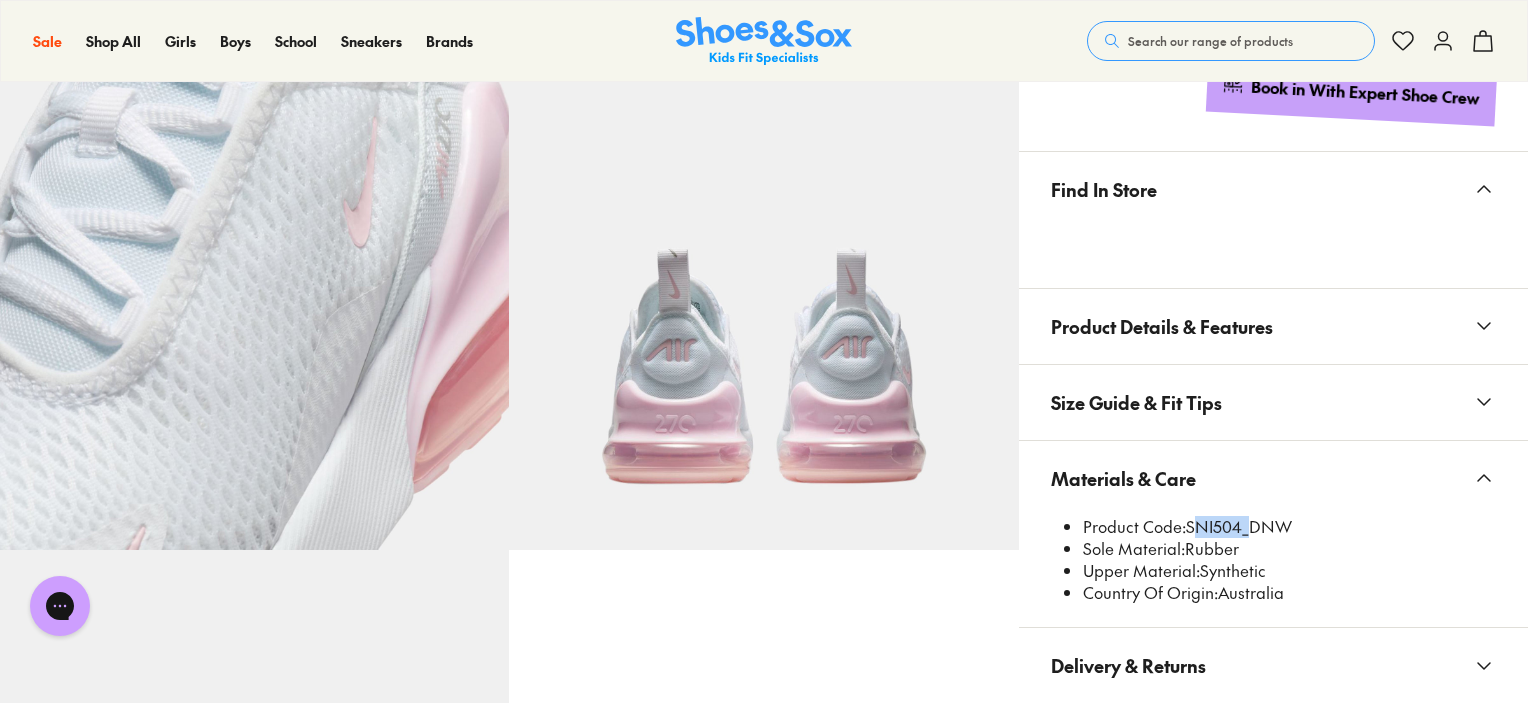 drag, startPoint x: 1239, startPoint y: 521, endPoint x: 1188, endPoint y: 519, distance: 51.0392 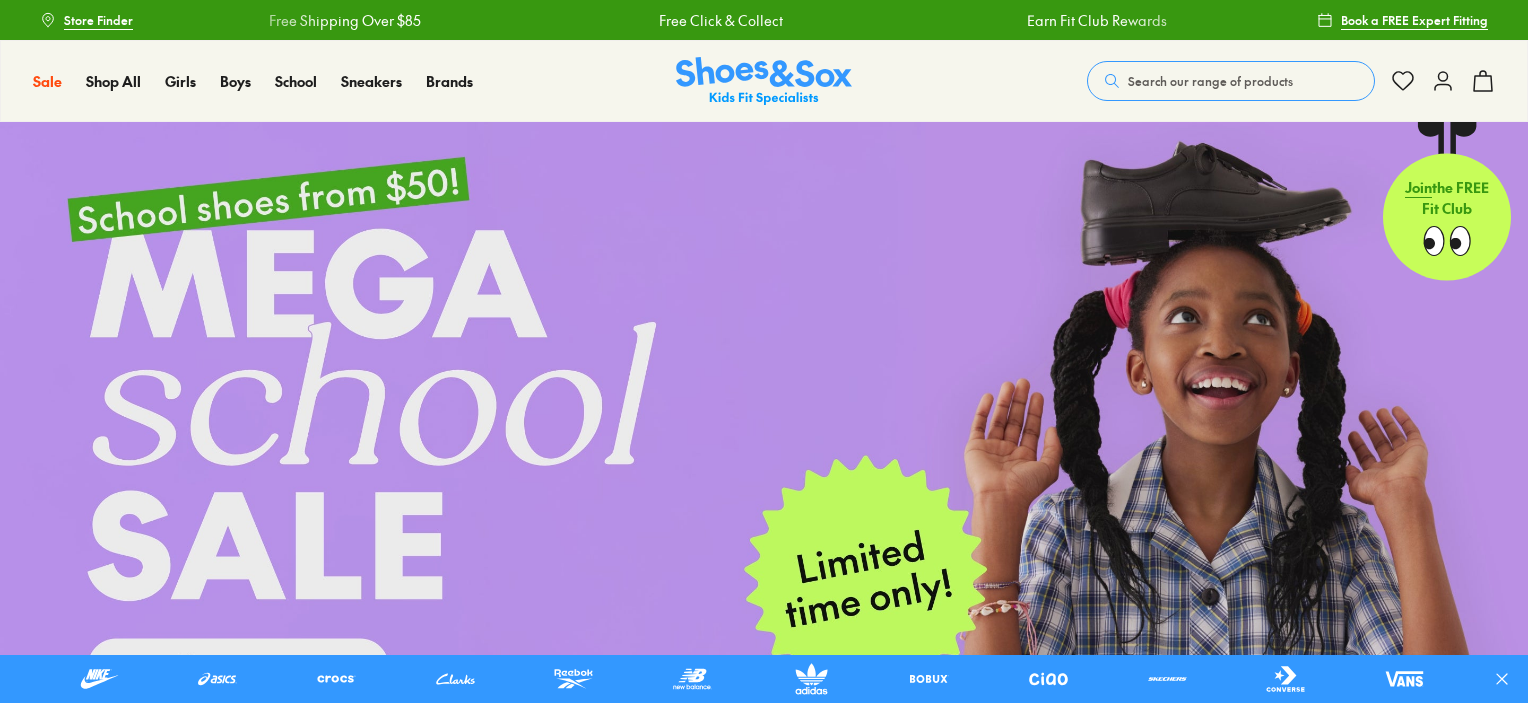 scroll, scrollTop: 0, scrollLeft: 0, axis: both 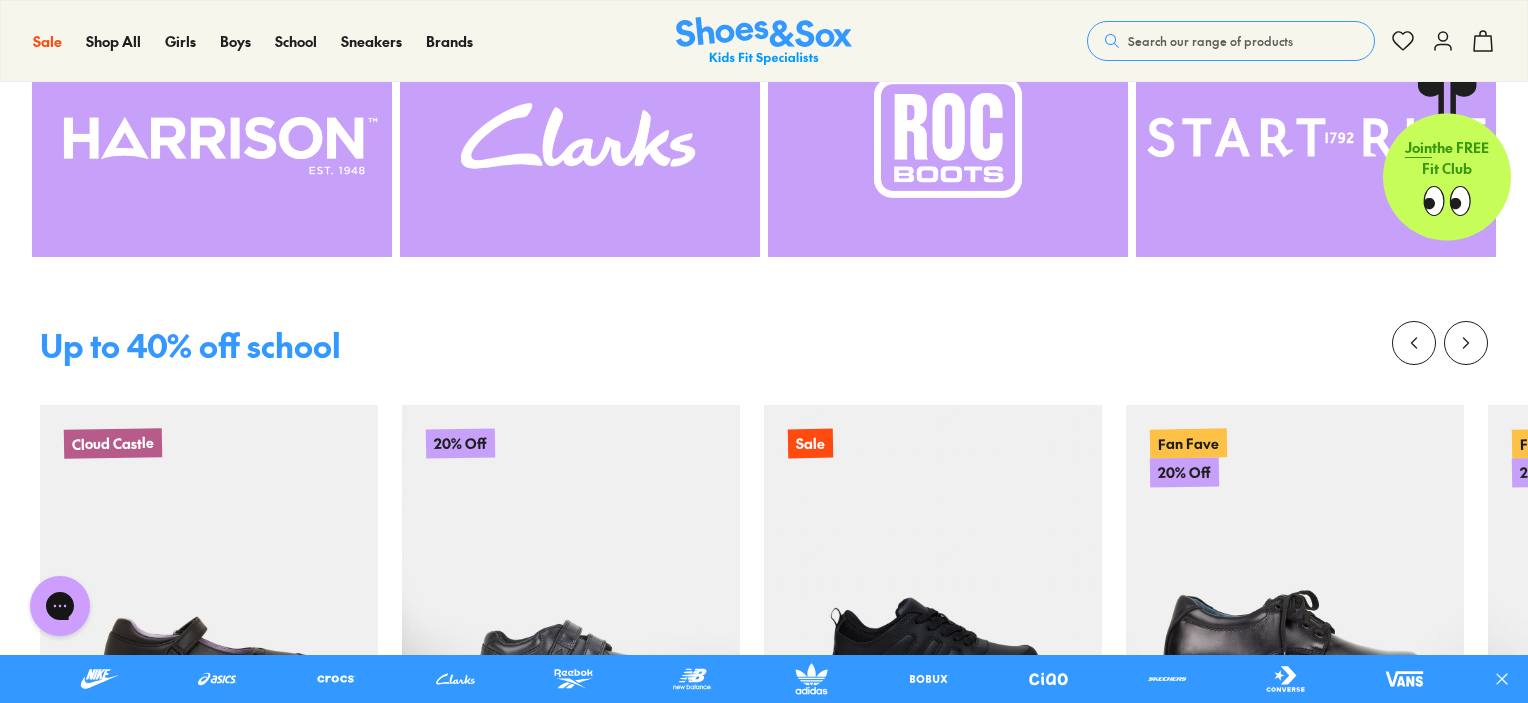click at bounding box center (1316, 137) 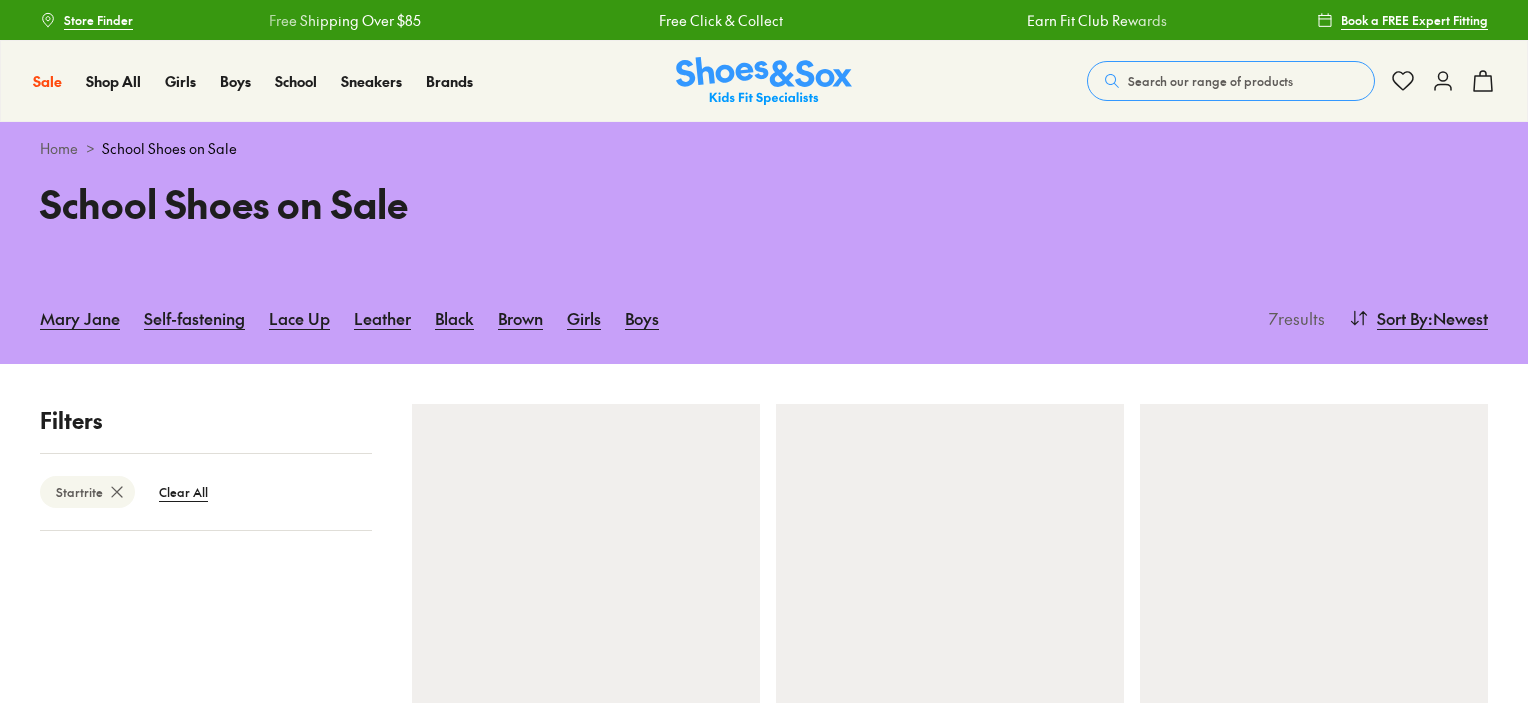 scroll, scrollTop: 0, scrollLeft: 0, axis: both 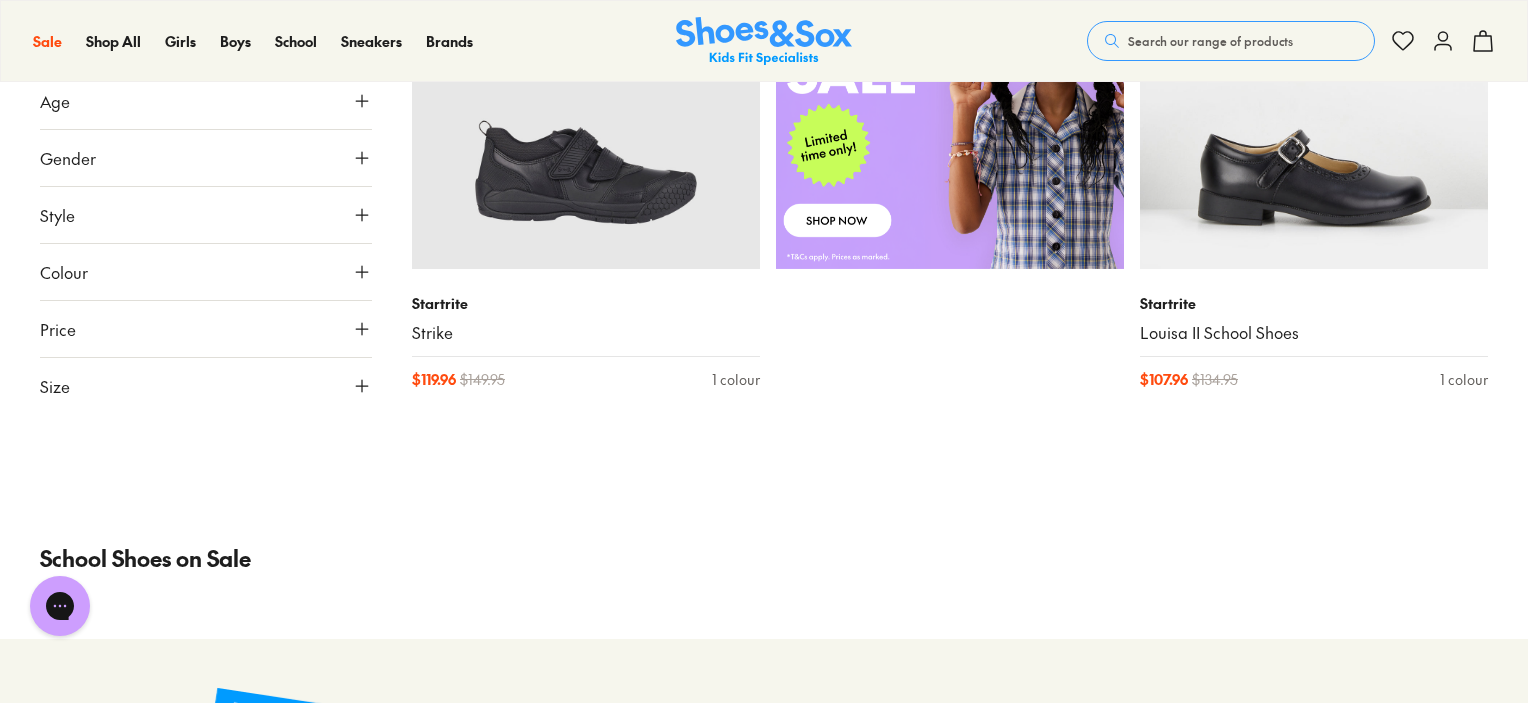 click at bounding box center (764, 478) 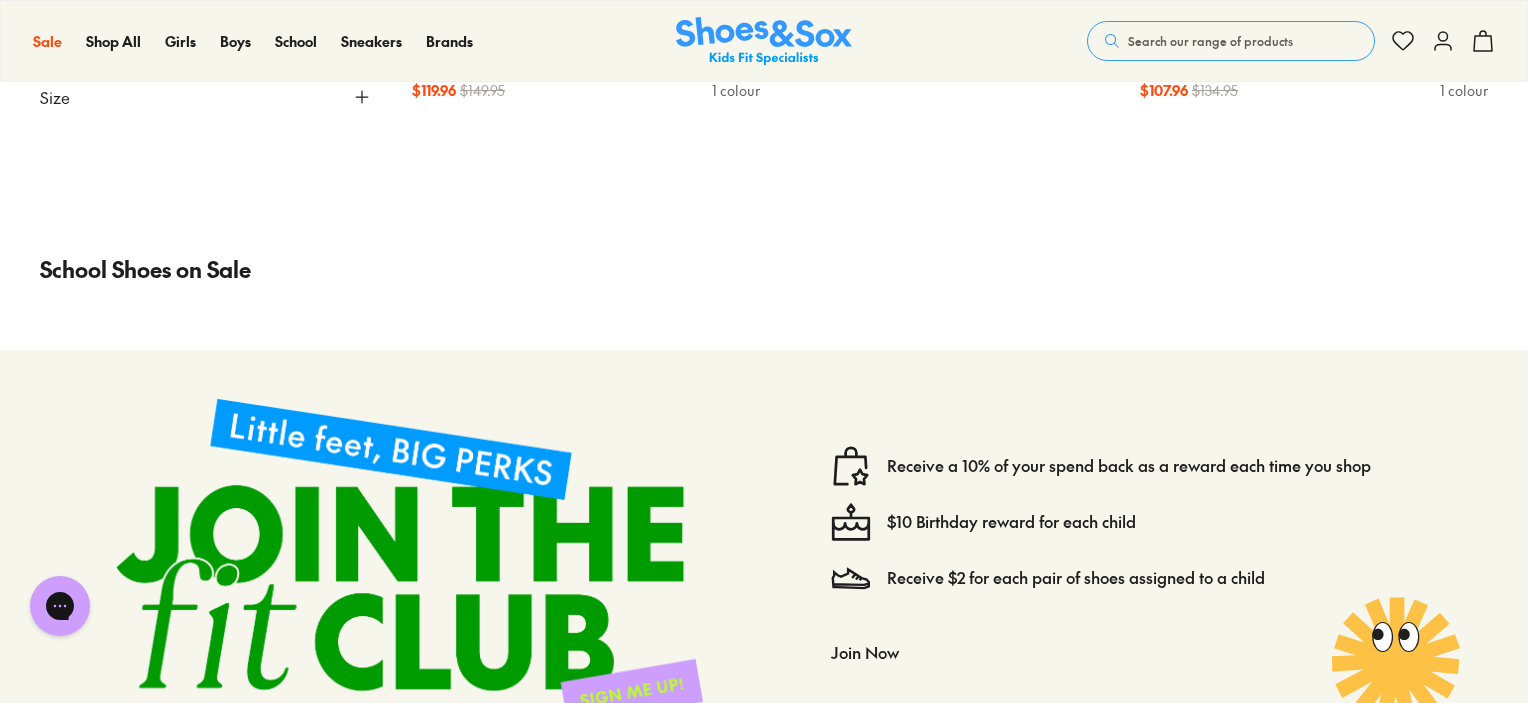 scroll, scrollTop: 1200, scrollLeft: 0, axis: vertical 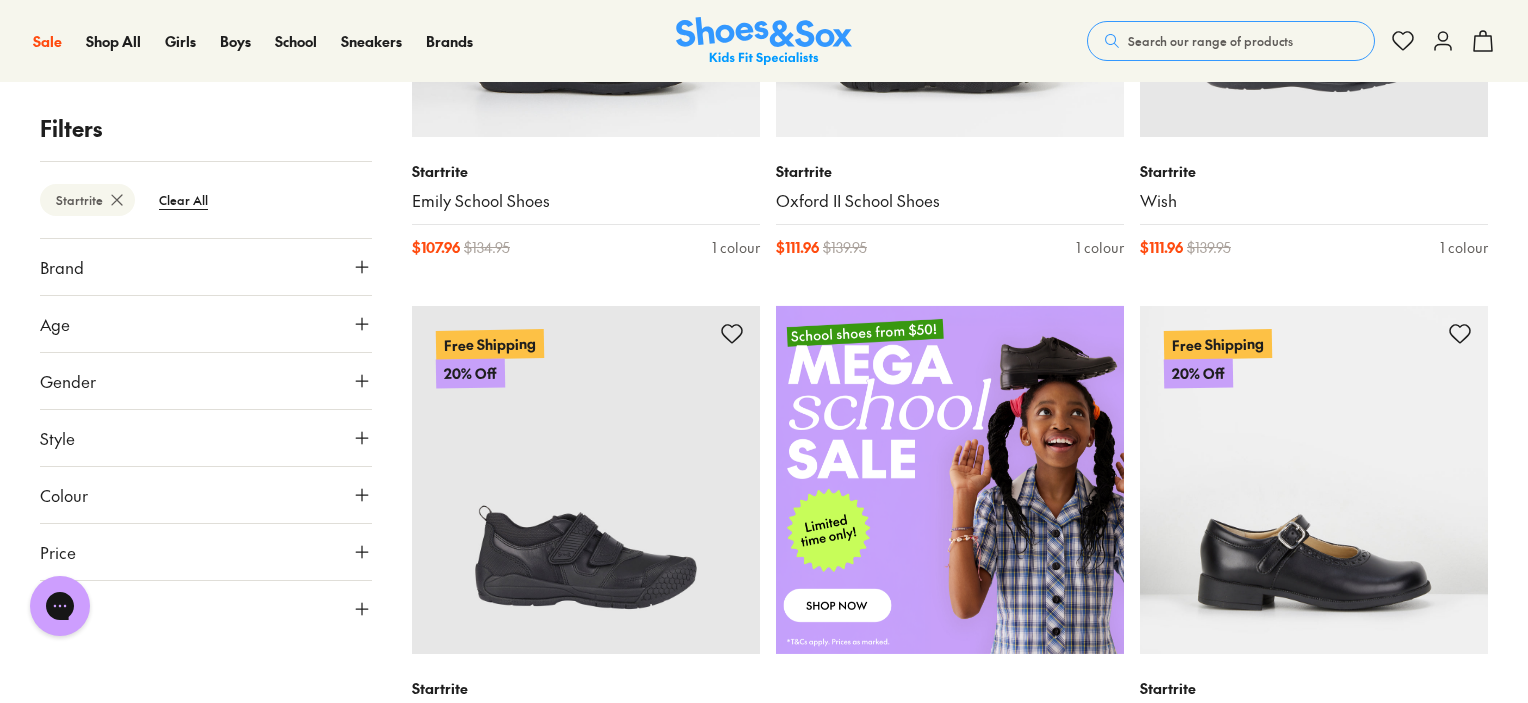 click on "Search our range of products" at bounding box center [1210, 41] 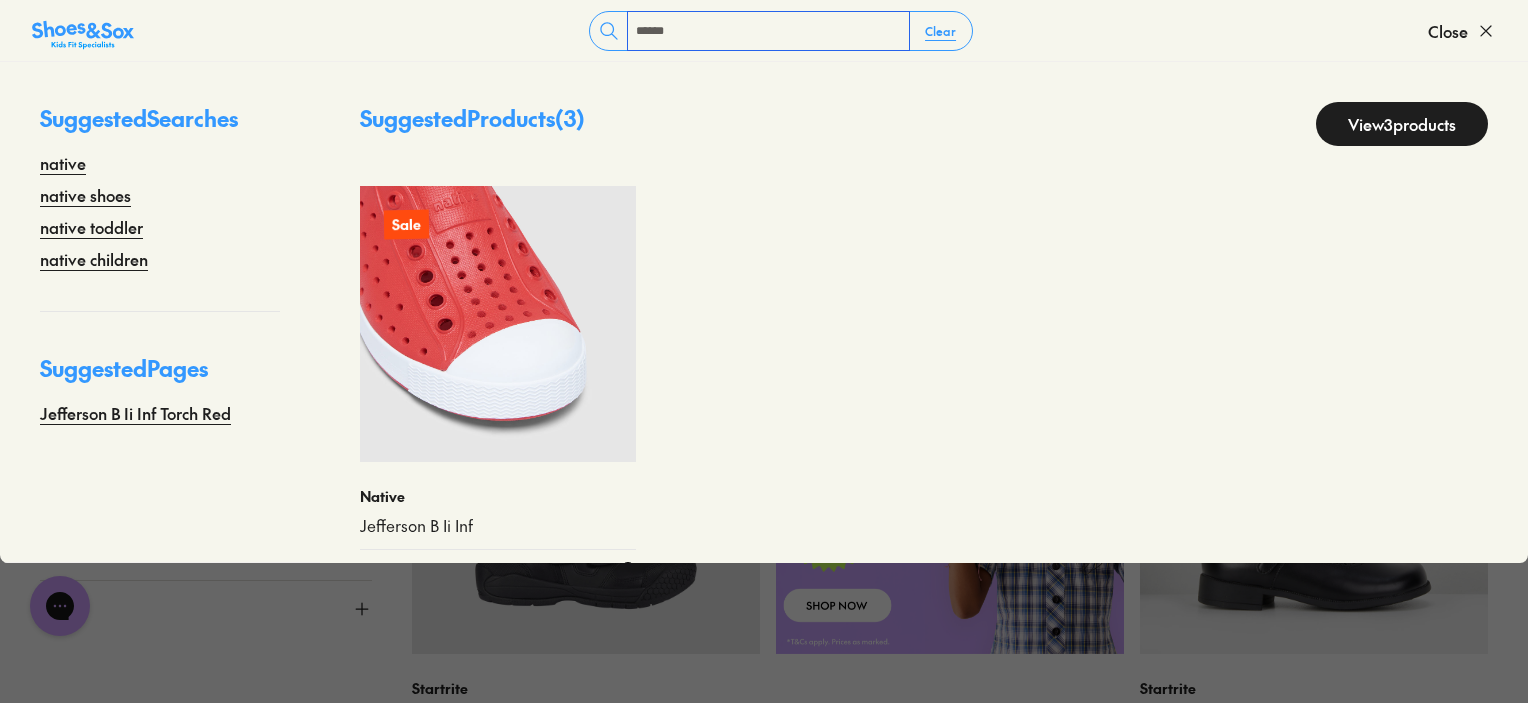 type on "******" 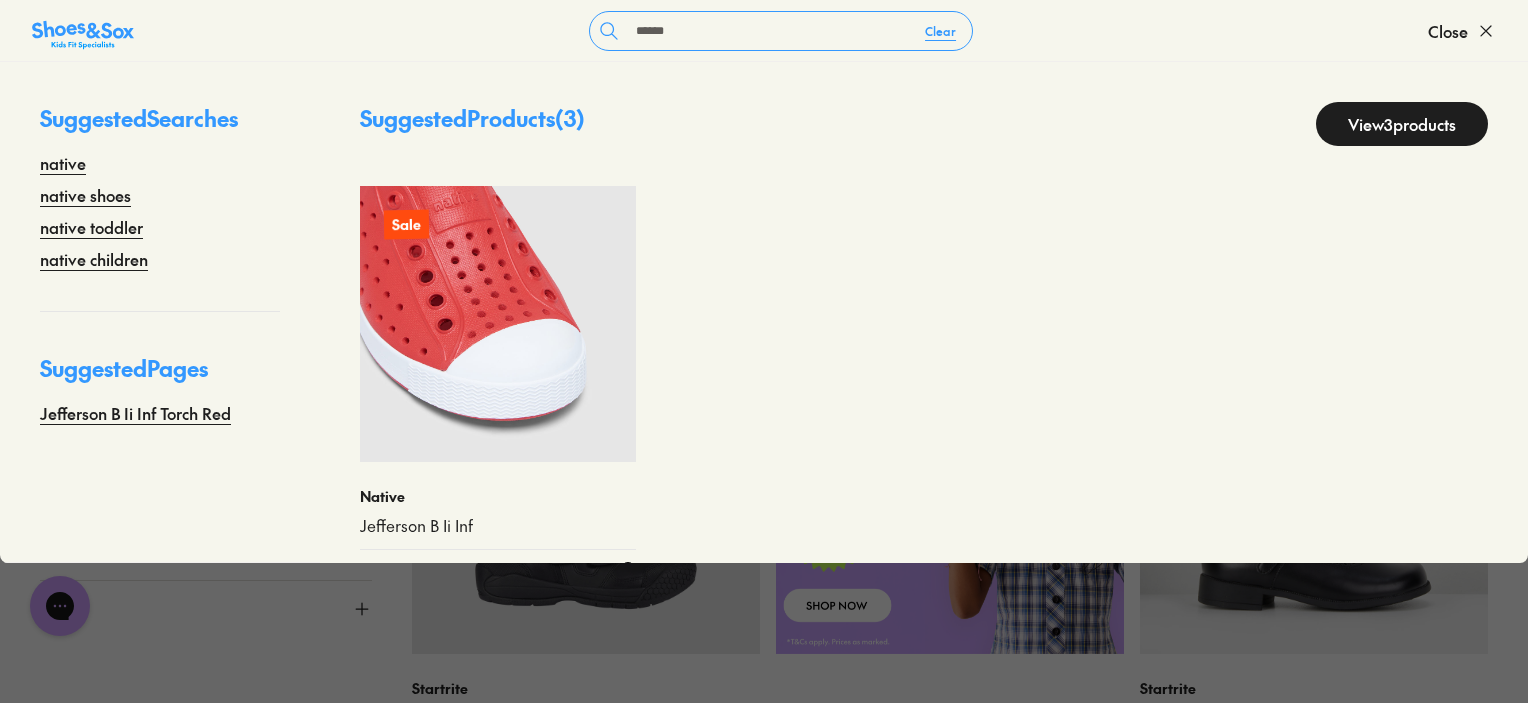 click at bounding box center (498, 324) 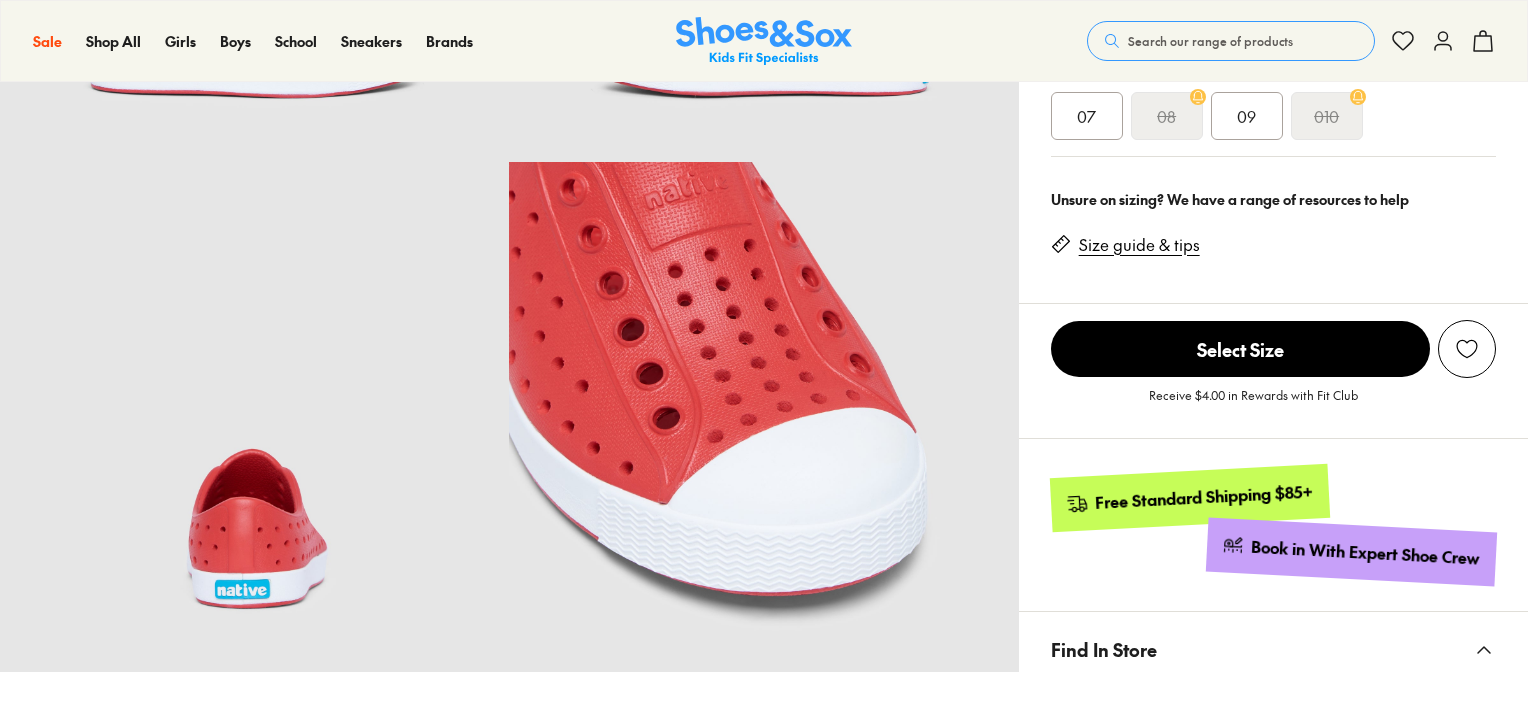 scroll, scrollTop: 400, scrollLeft: 0, axis: vertical 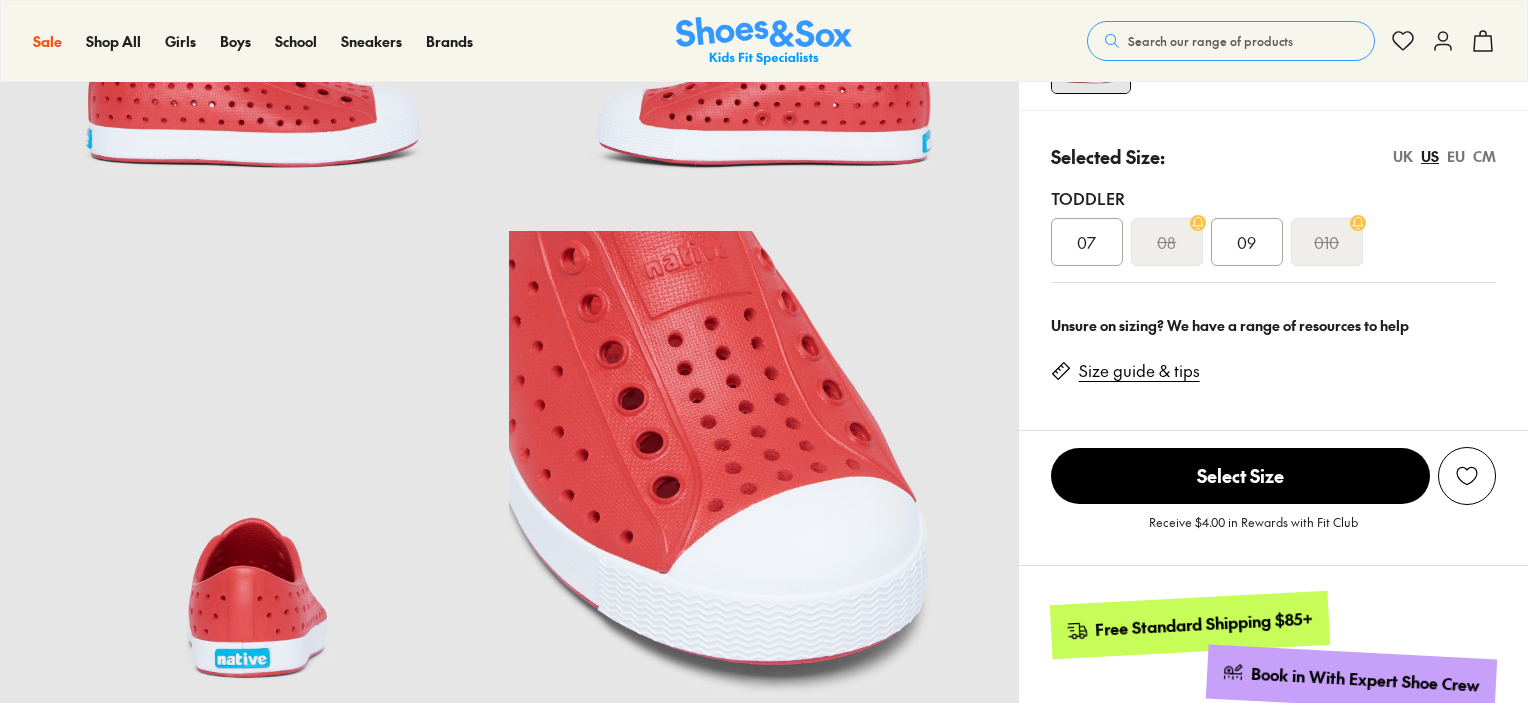 select on "*" 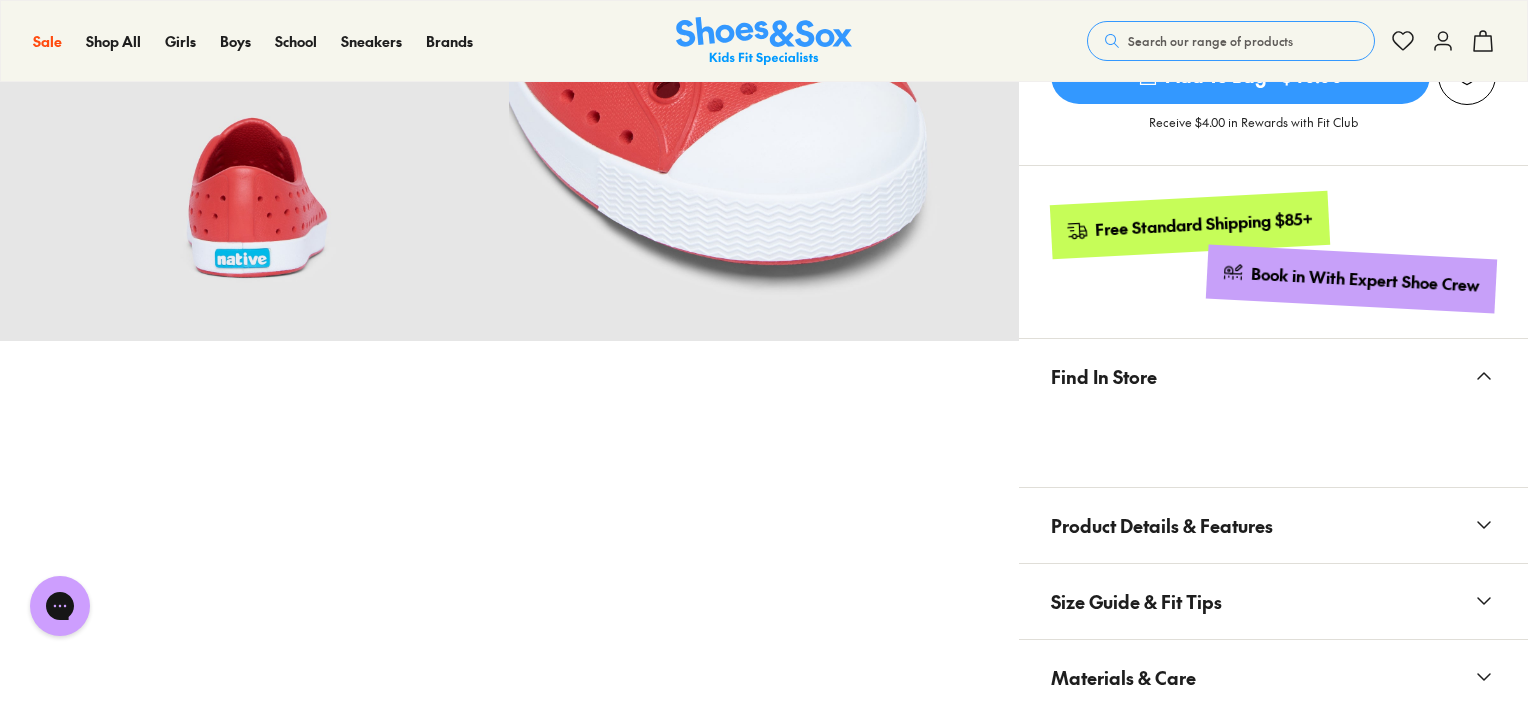 scroll, scrollTop: 0, scrollLeft: 0, axis: both 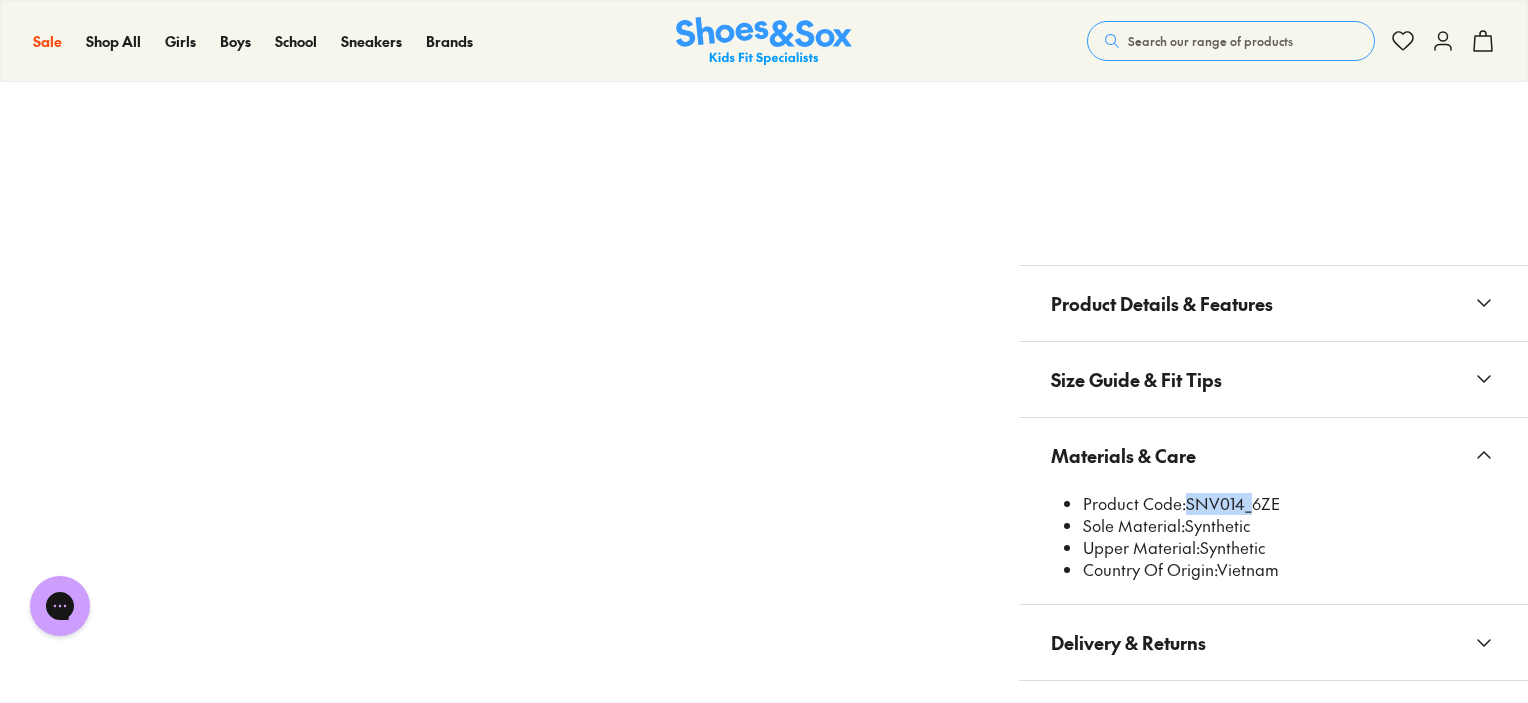 drag, startPoint x: 1184, startPoint y: 498, endPoint x: 1247, endPoint y: 509, distance: 63.953106 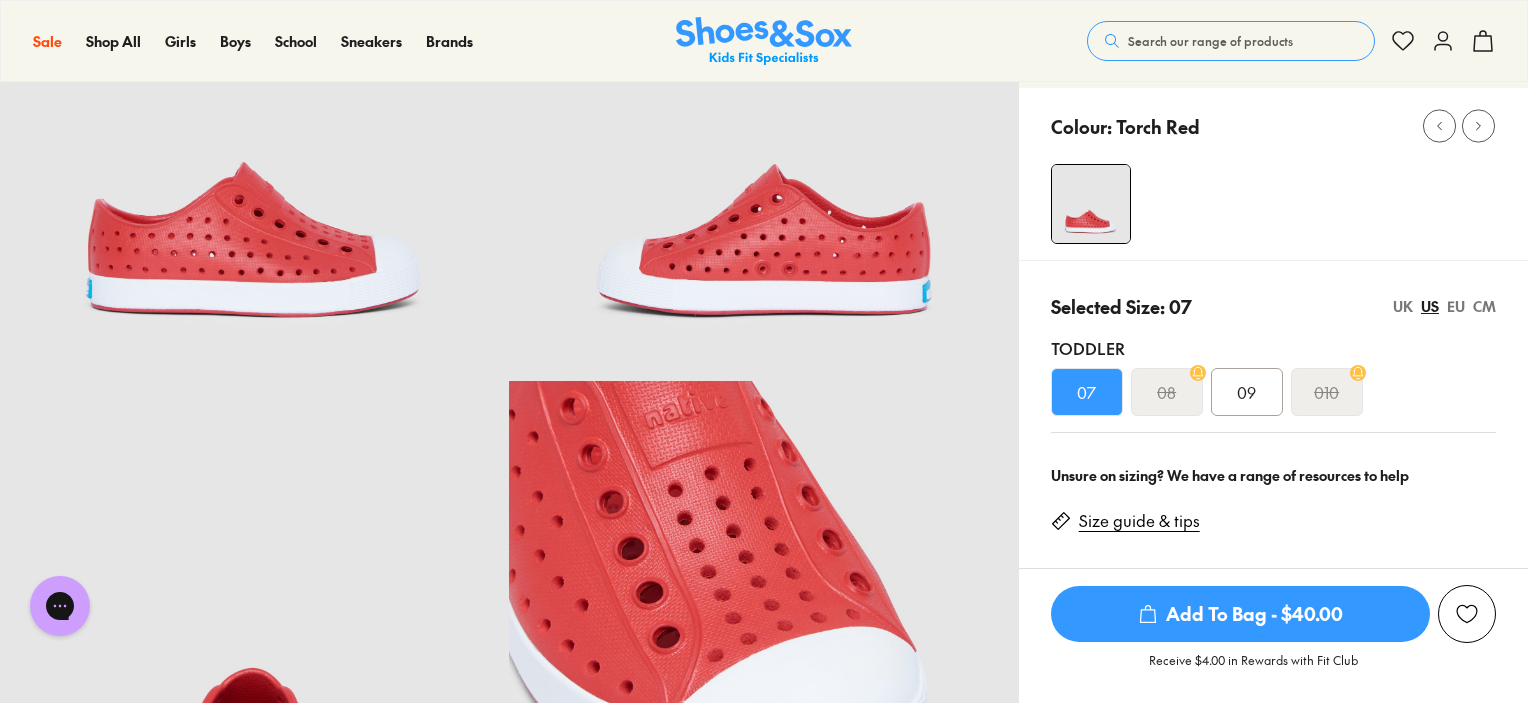 scroll, scrollTop: 100, scrollLeft: 0, axis: vertical 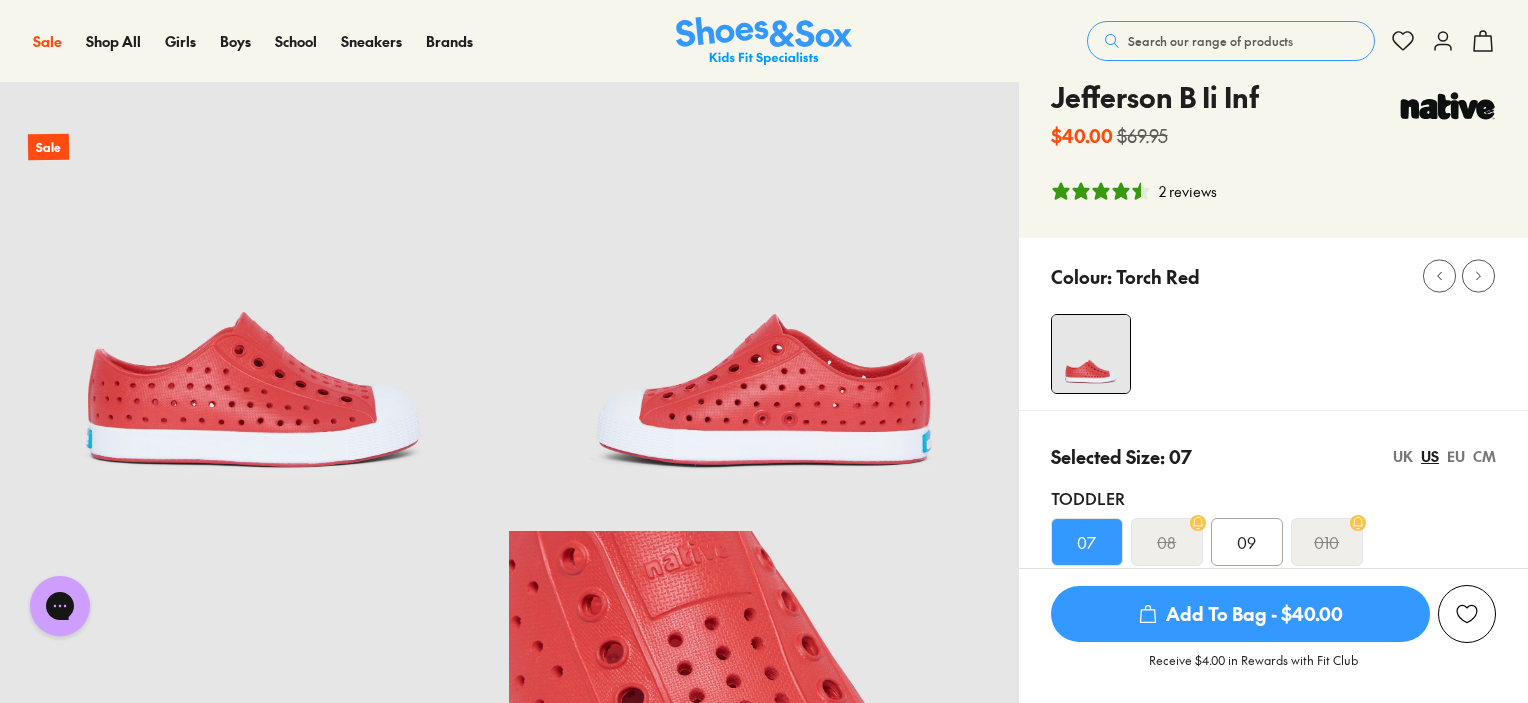 click on "Search our range of products" at bounding box center [1210, 41] 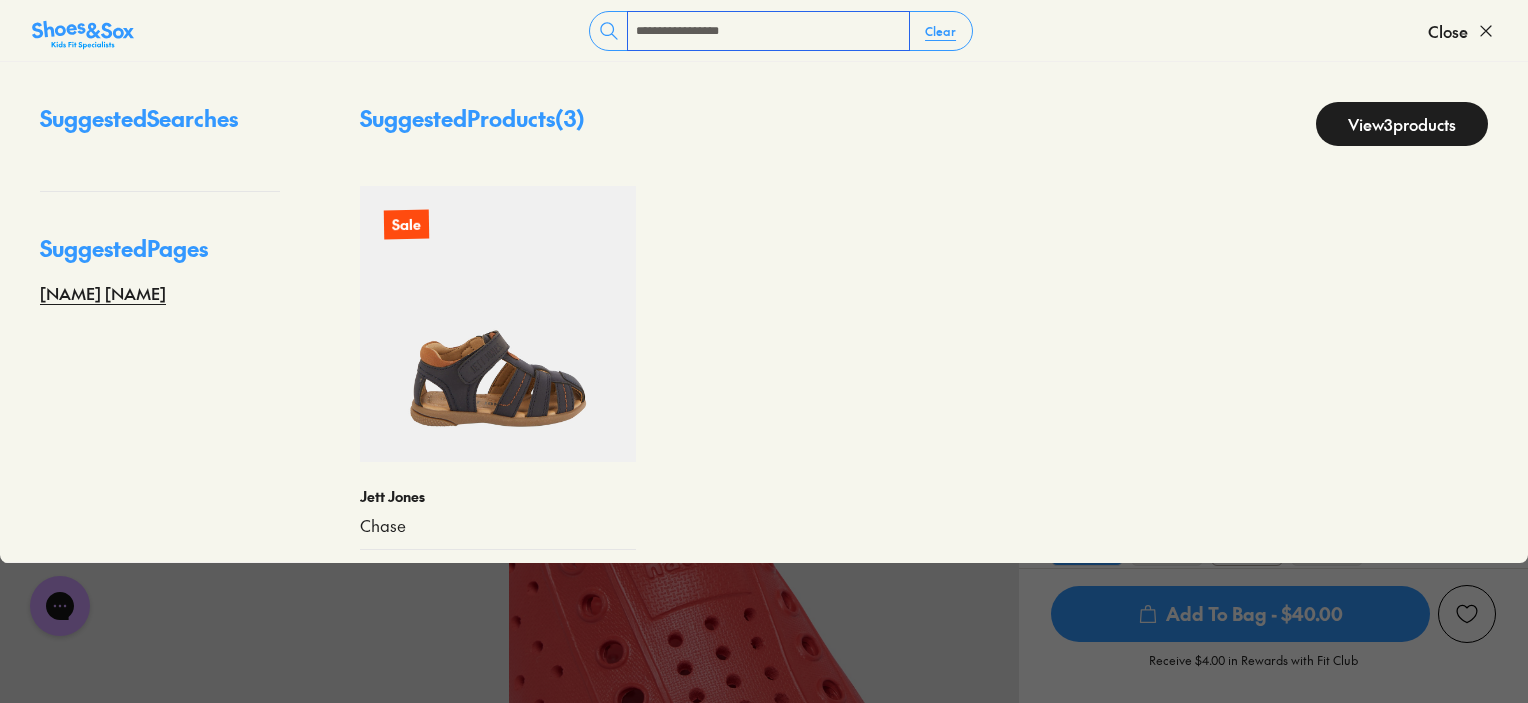 drag, startPoint x: 805, startPoint y: 33, endPoint x: 491, endPoint y: 18, distance: 314.35806 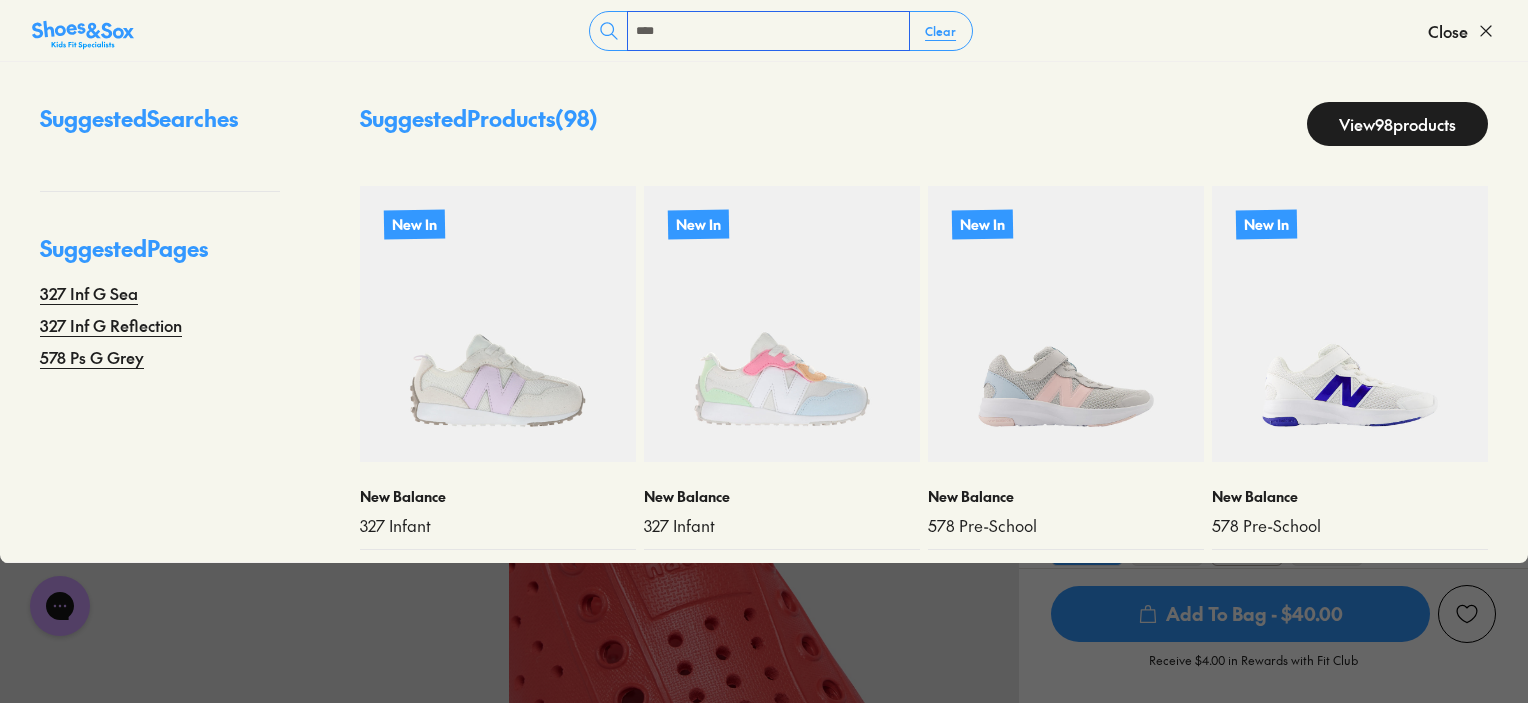 type on "****" 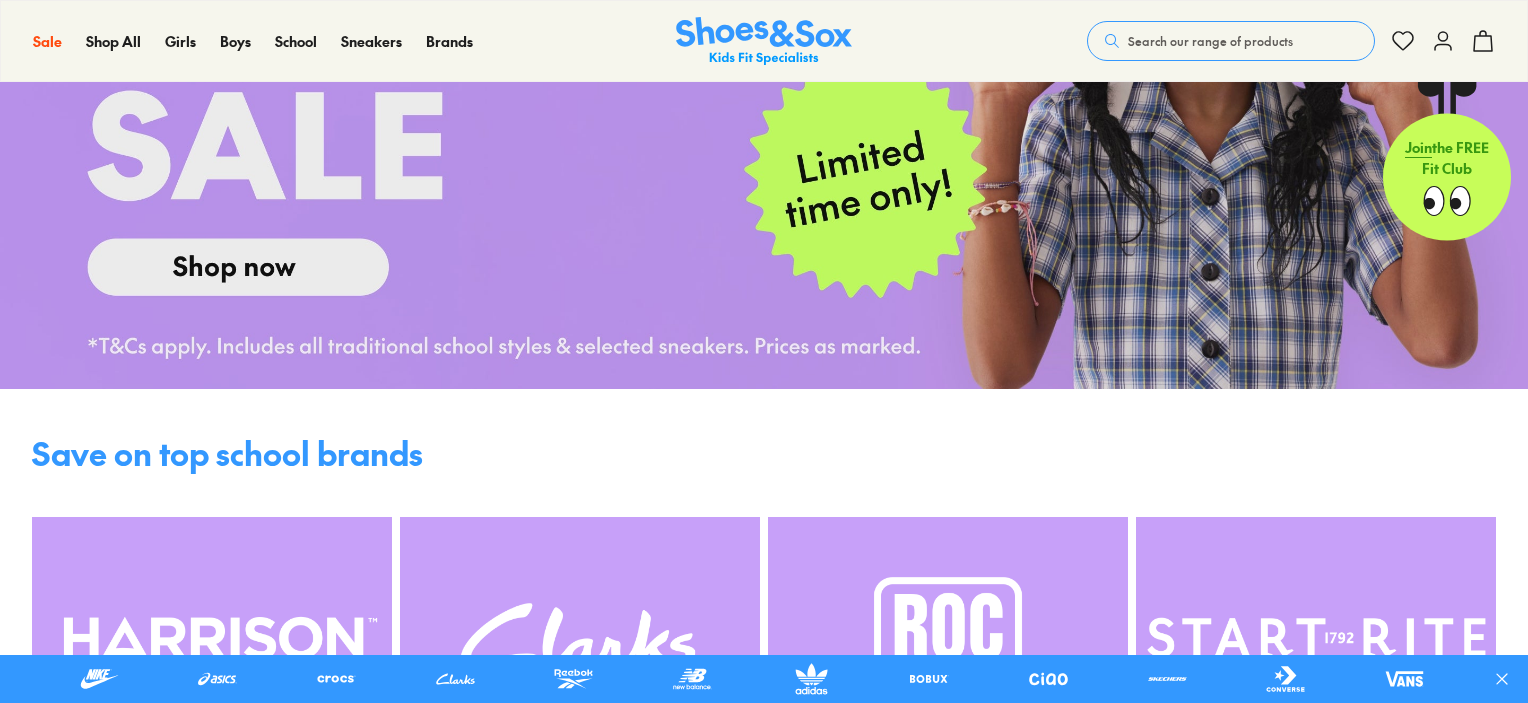 scroll, scrollTop: 896, scrollLeft: 0, axis: vertical 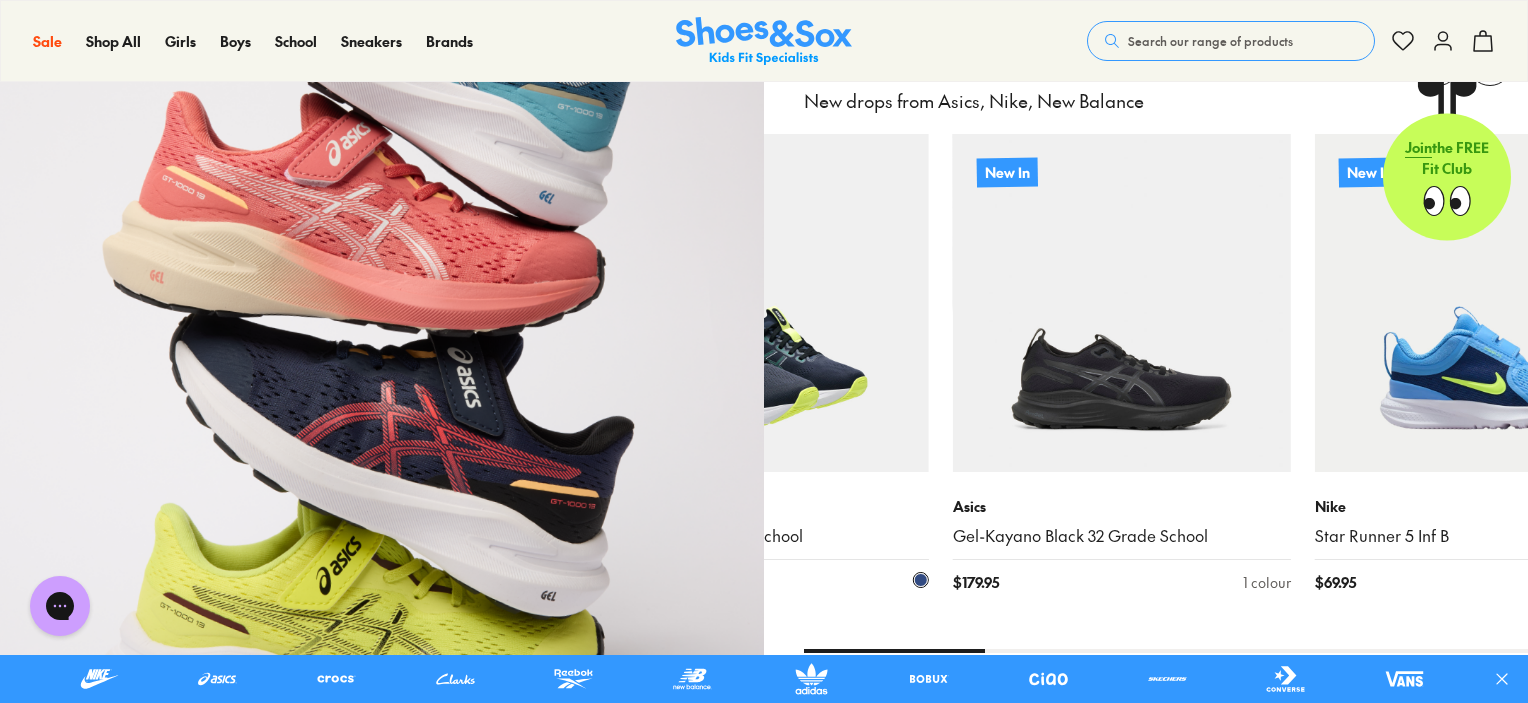 click at bounding box center [760, 303] 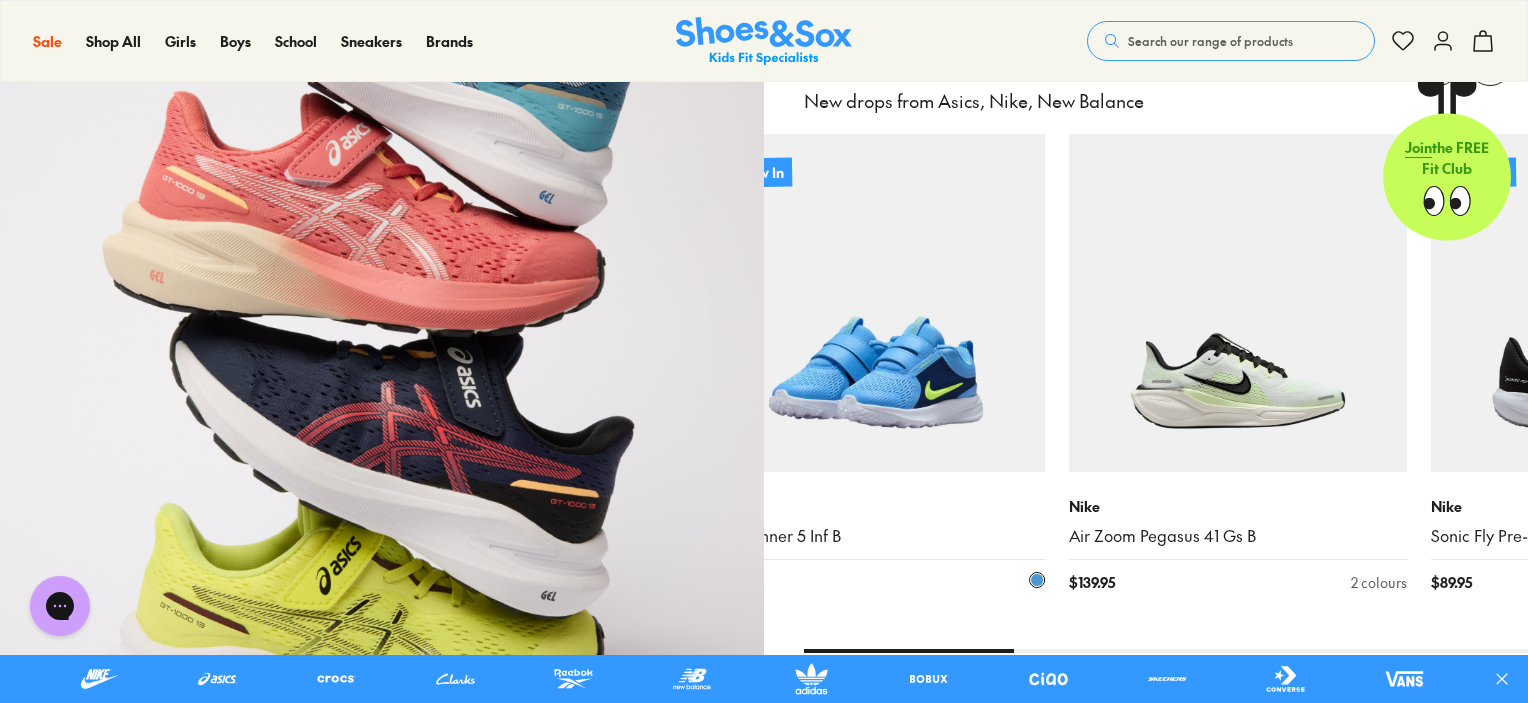 click at bounding box center (876, 303) 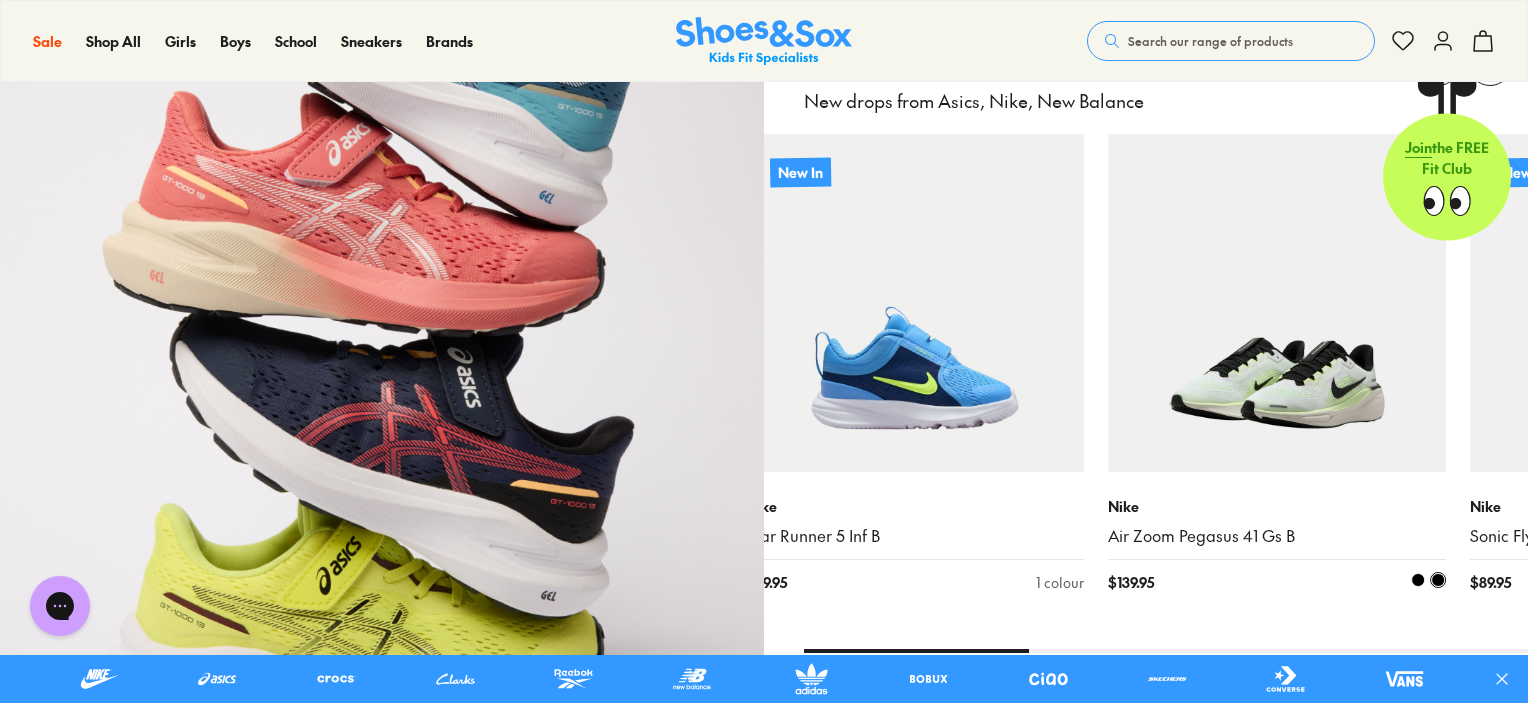click at bounding box center [1277, 303] 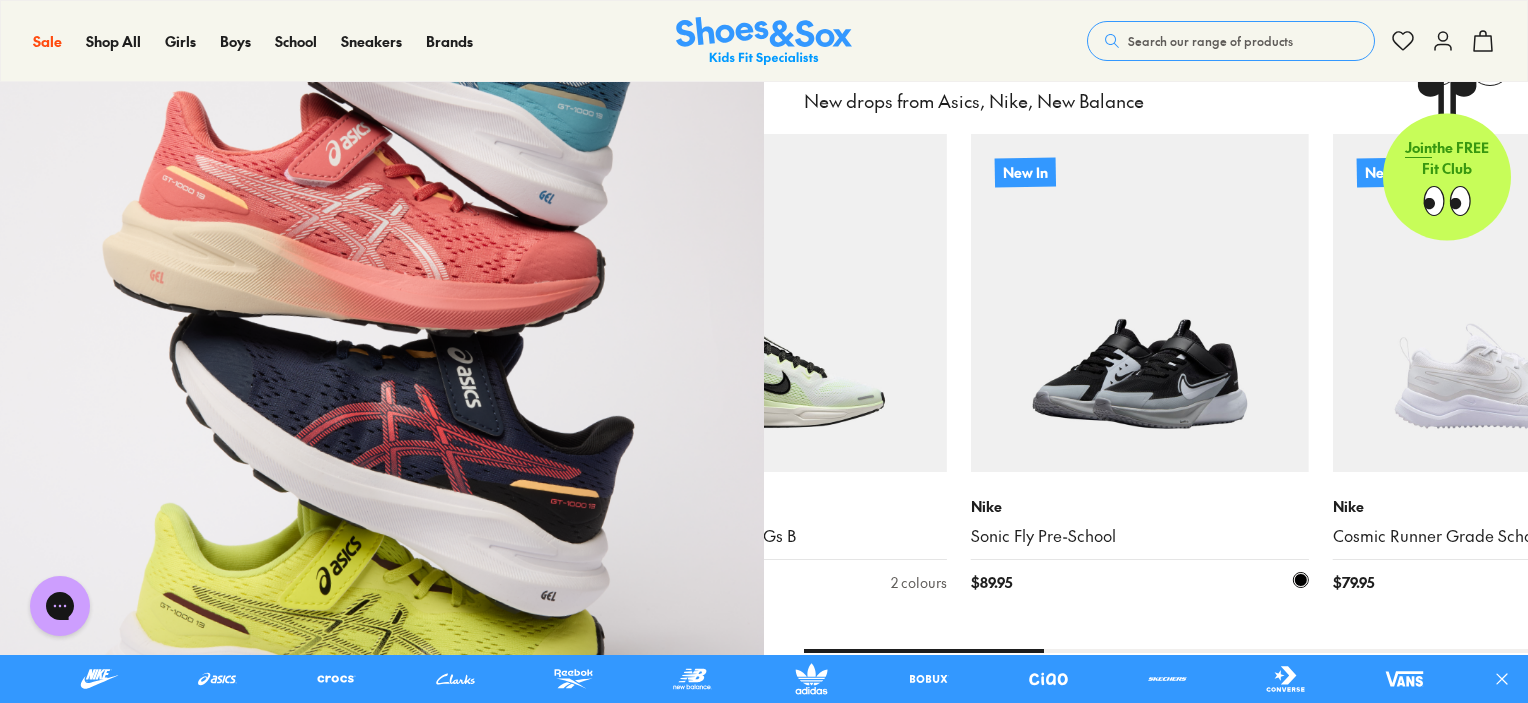 click at bounding box center (1140, 303) 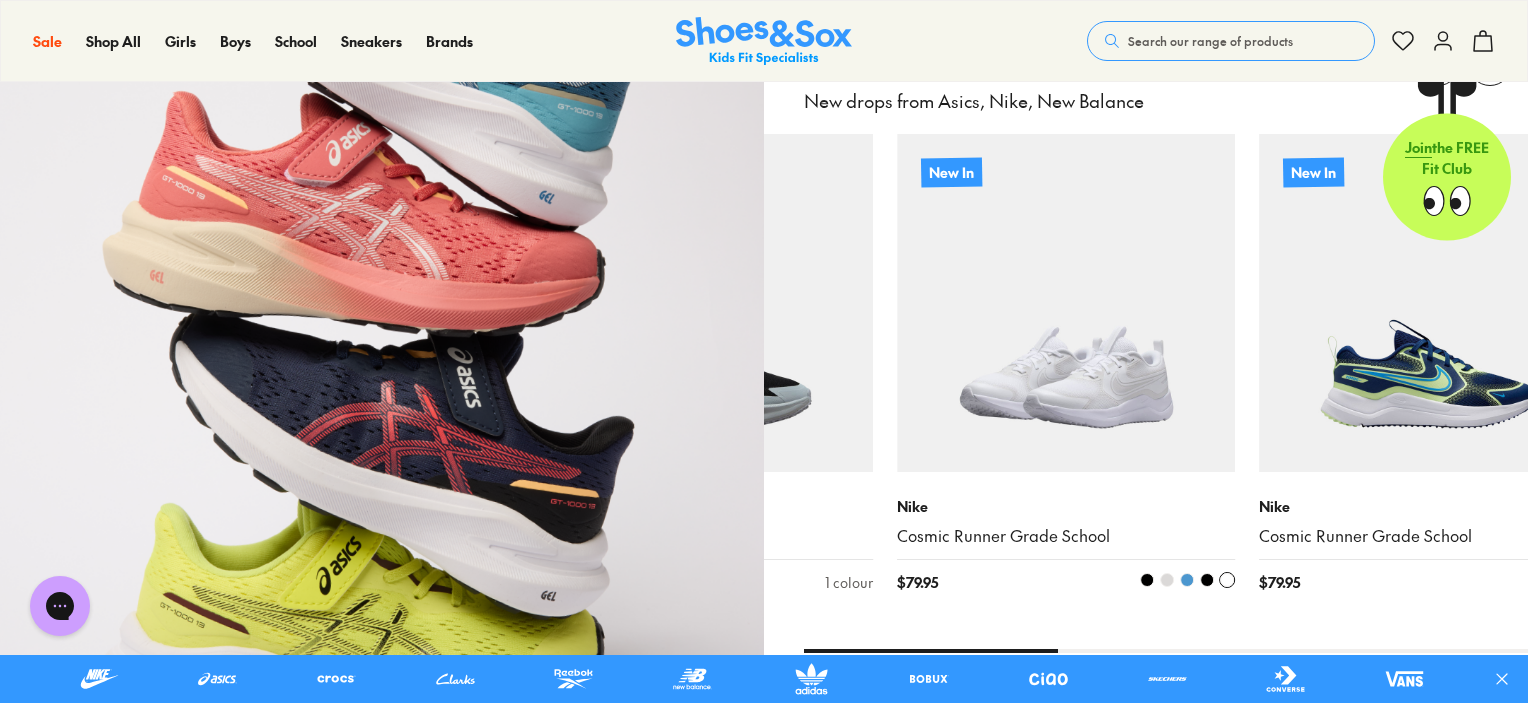 click on "New In Nike Cosmic Runner Grade School $ 79.95 5 colours" at bounding box center (1066, 375) 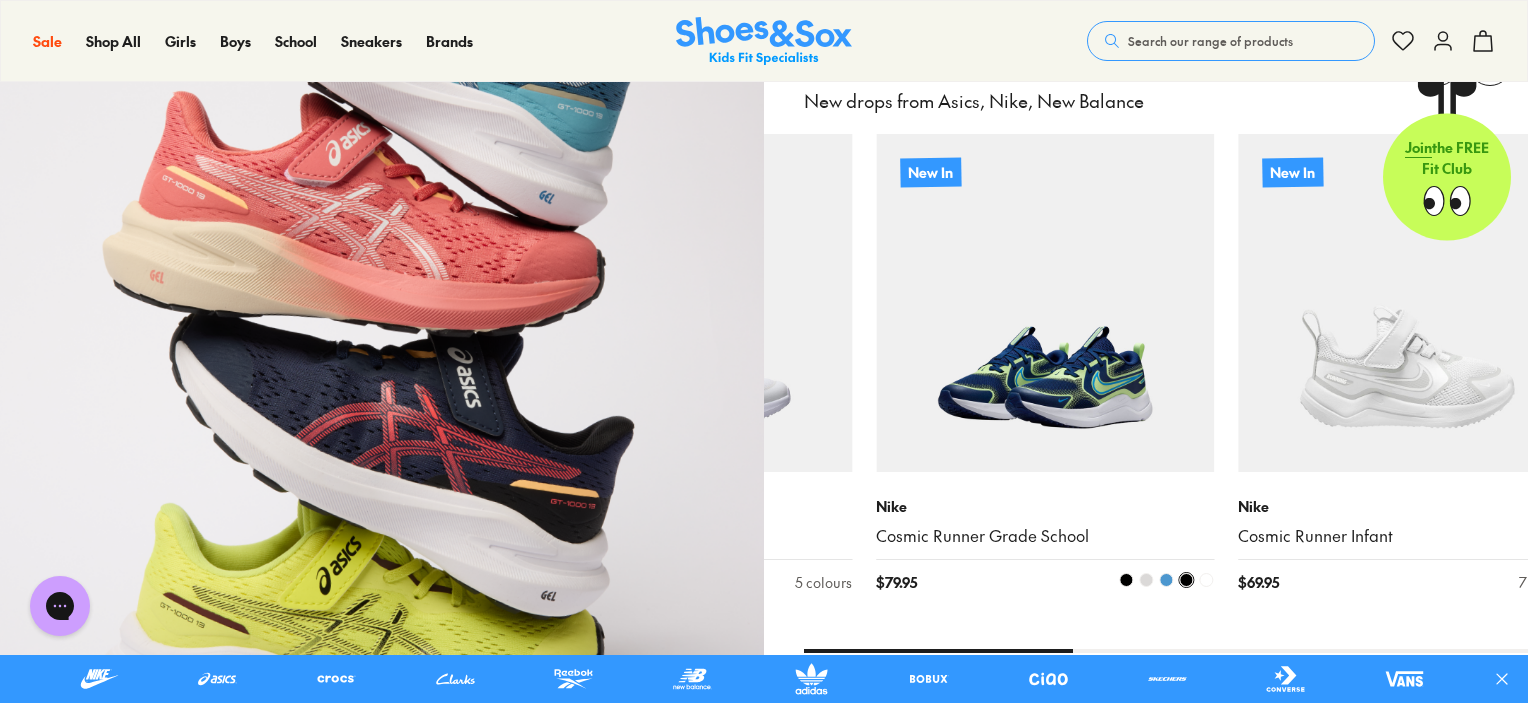 click at bounding box center (1045, 303) 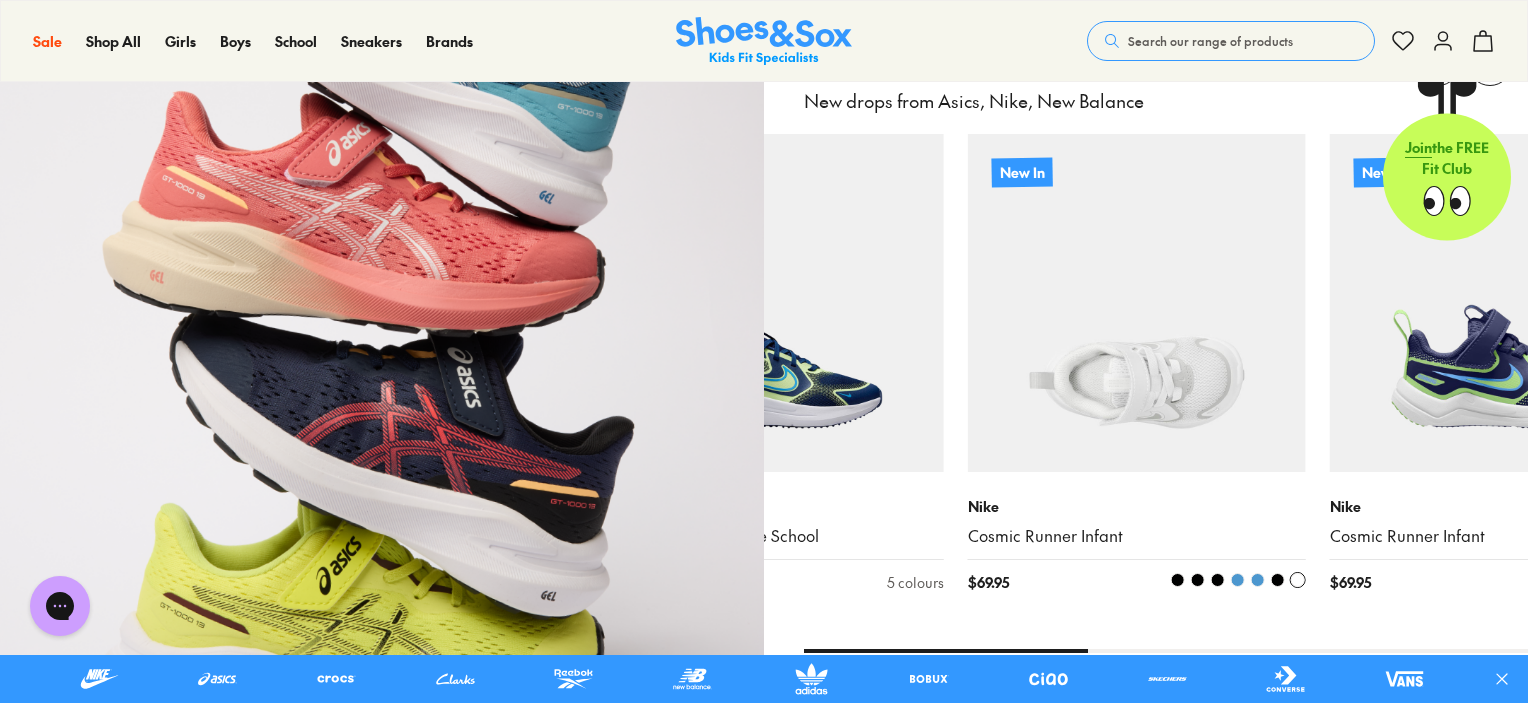 click on "New In Nike Cosmic Runner Infant $ 69.95 7 colours" at bounding box center [1137, 375] 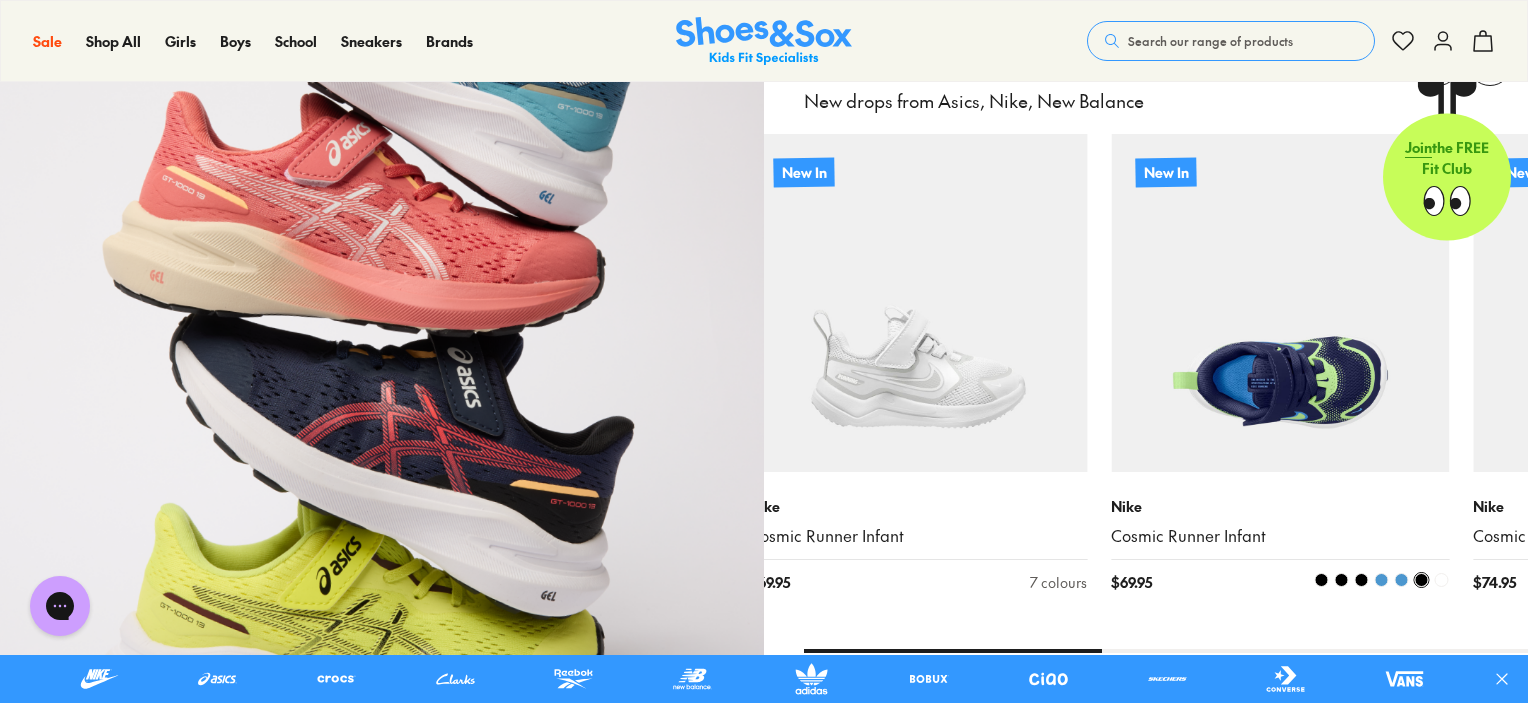 click on "New In Nike Cosmic Runner Infant $ 69.95 7 colours" at bounding box center (1280, 375) 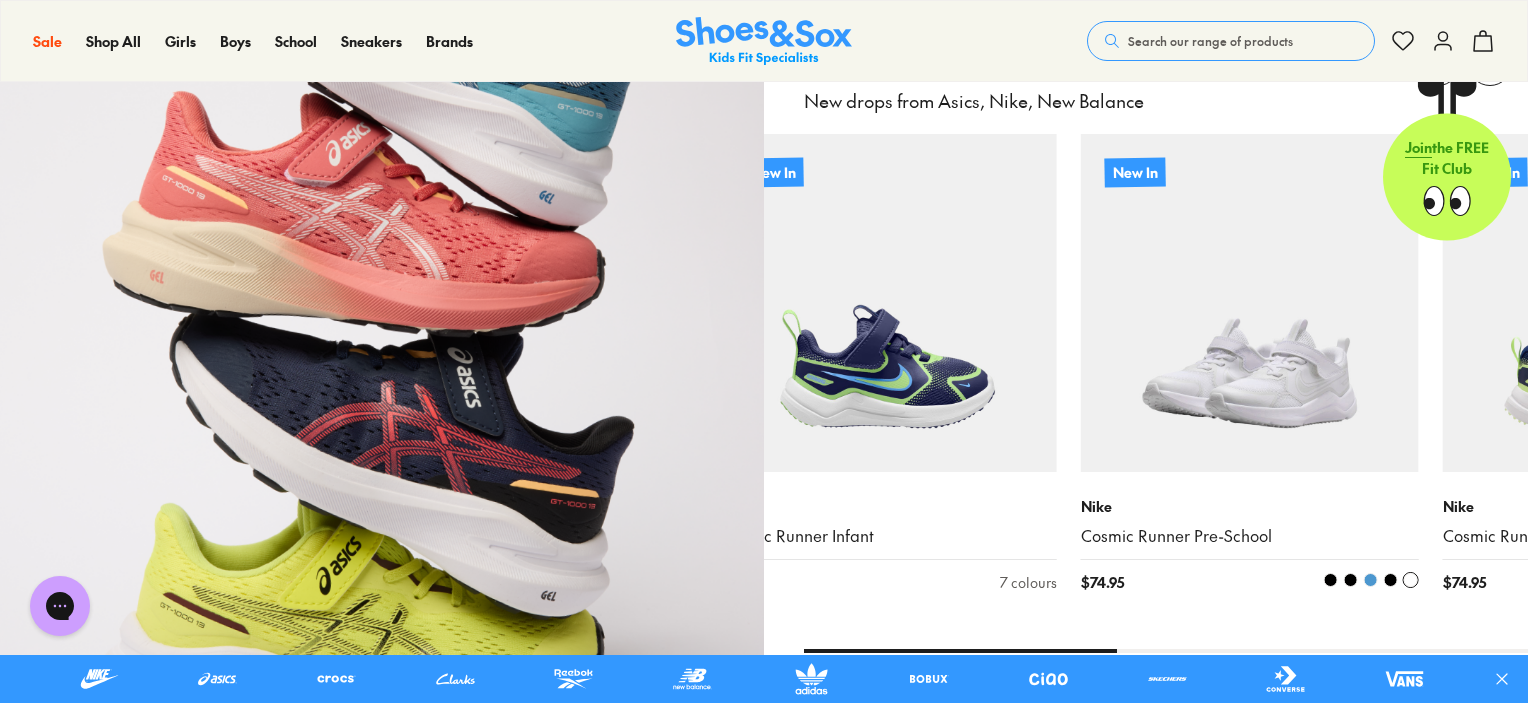 click on "Shop Now
Just Landed Sports
New drops from Asics, Nike, New Balance
Back In Stock Asics Contend 9 Black Pre-School $ 79.95 1 colour New In Asics Gel-Kayano 32 Grade School $ 179.95 1 colour New In Asics Gel-Kayano Black 32 Grade School $ 179.95 1 colour New In Nike Star Runner 5 Inf B $ 69.95 1 colour Nike Air Zoom Pegasus 41 Gs B $ 139.95 2 colours New In Nike Sonic Fly Pre-School $ 89.95 1 colour New In Nike Cosmic Runner Grade School $ 79.95 5 colours New In Nike Cosmic Runner Grade School $ 79.95 5 colours New In Nike Cosmic Runner Infant $ 69.95 7 colours New In Nike Cosmic Runner Infant $ 69.95 7 colours New In Nike Cosmic Runner Pre-School $ 74.95 5 colours New In Nike Cosmic Runner Pre-School $ 74.95 5 colours Nike" at bounding box center (764, 378) 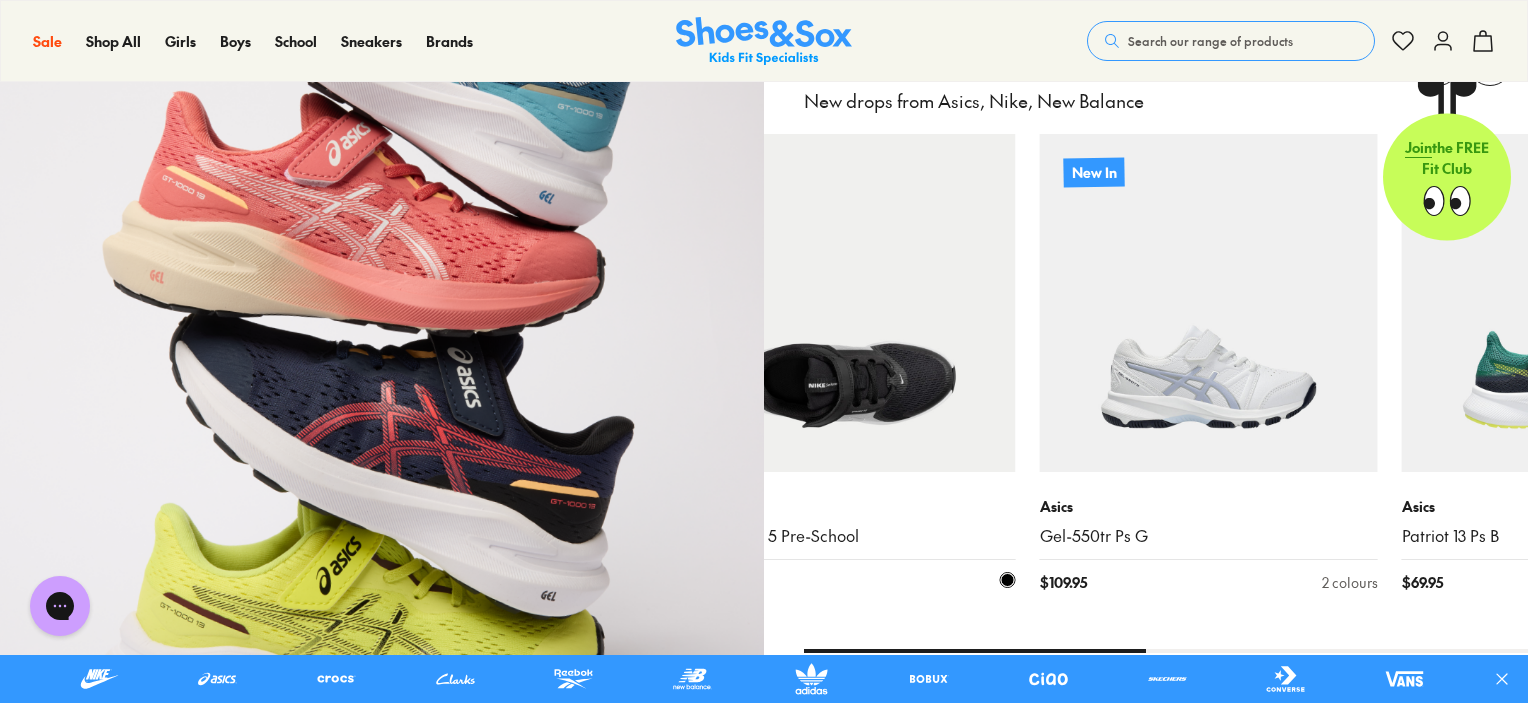 click at bounding box center [847, 303] 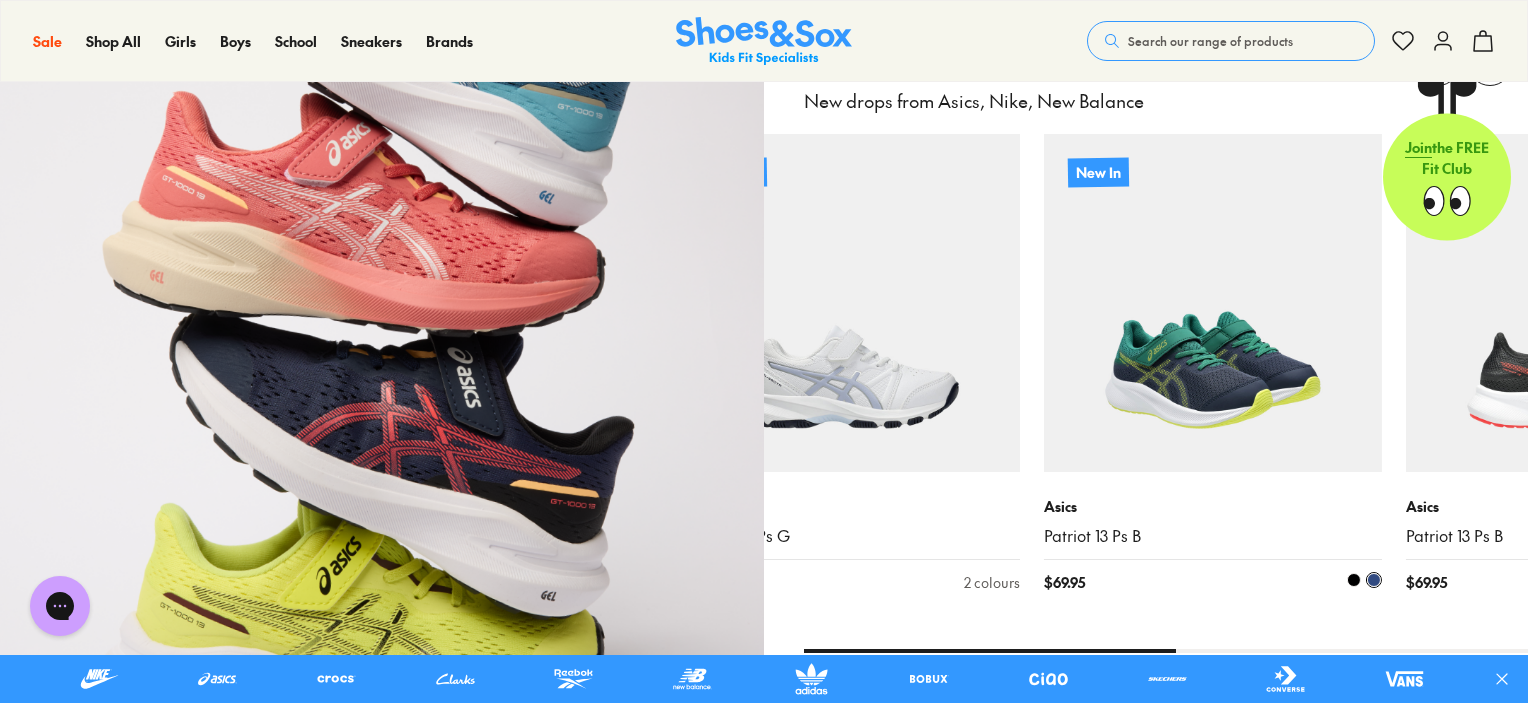 click at bounding box center [1213, 303] 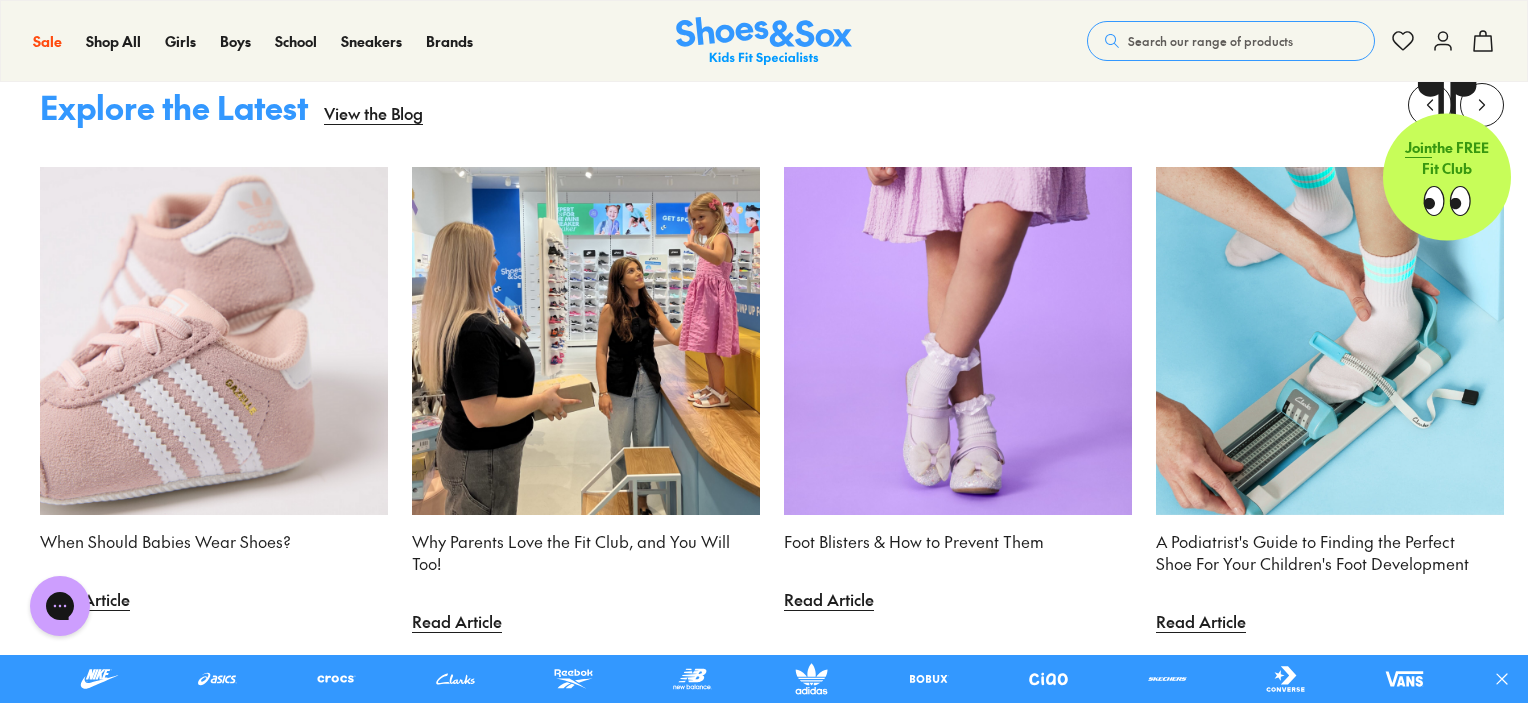 scroll, scrollTop: 5695, scrollLeft: 0, axis: vertical 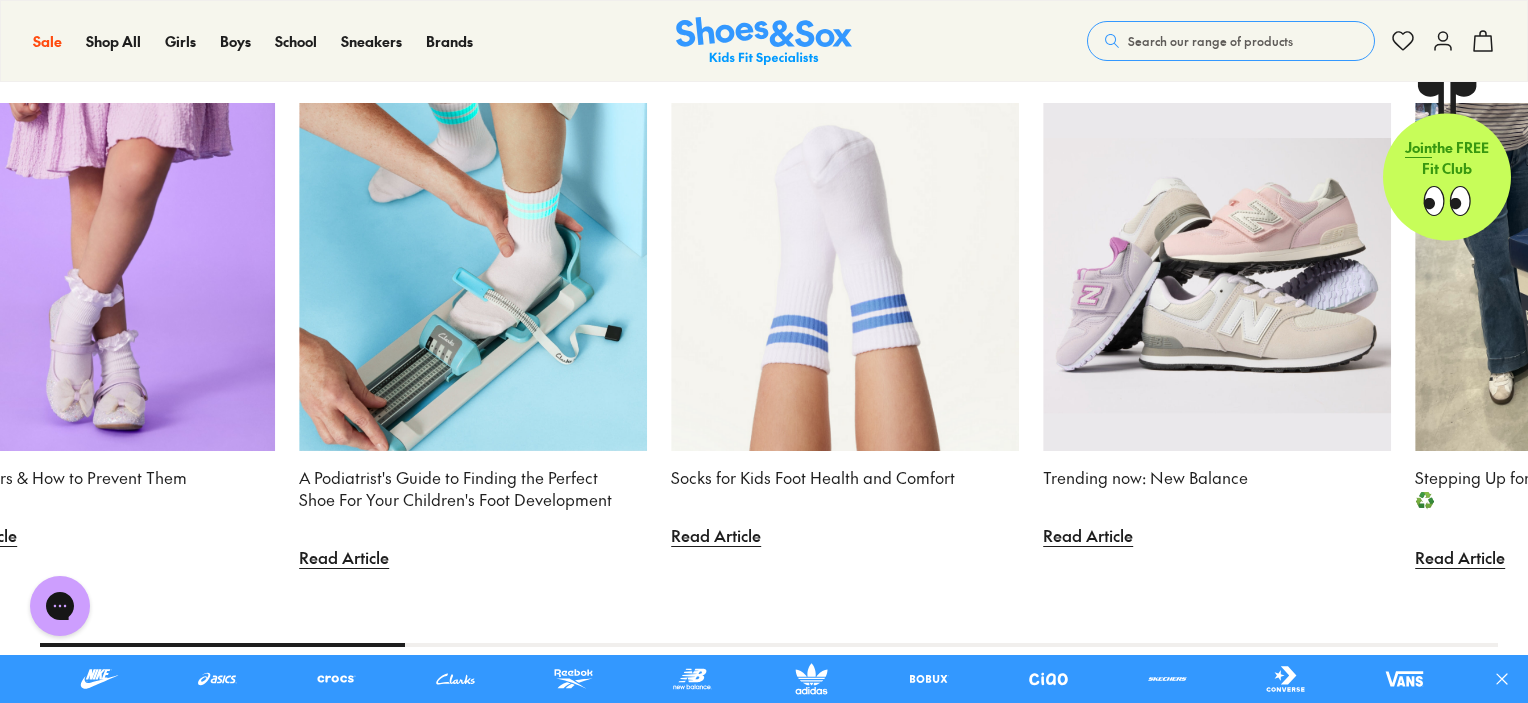 click at bounding box center (101, 277) 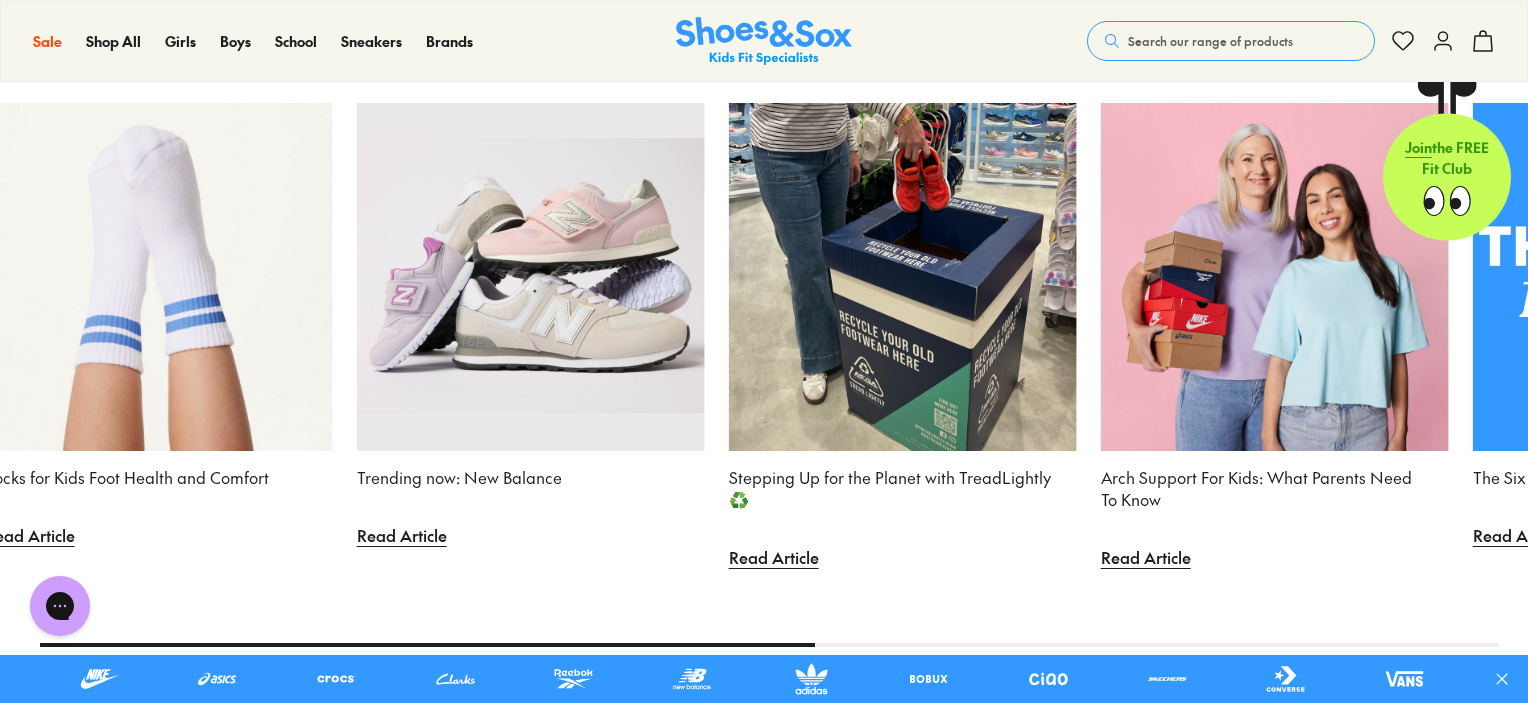 click at bounding box center (531, 277) 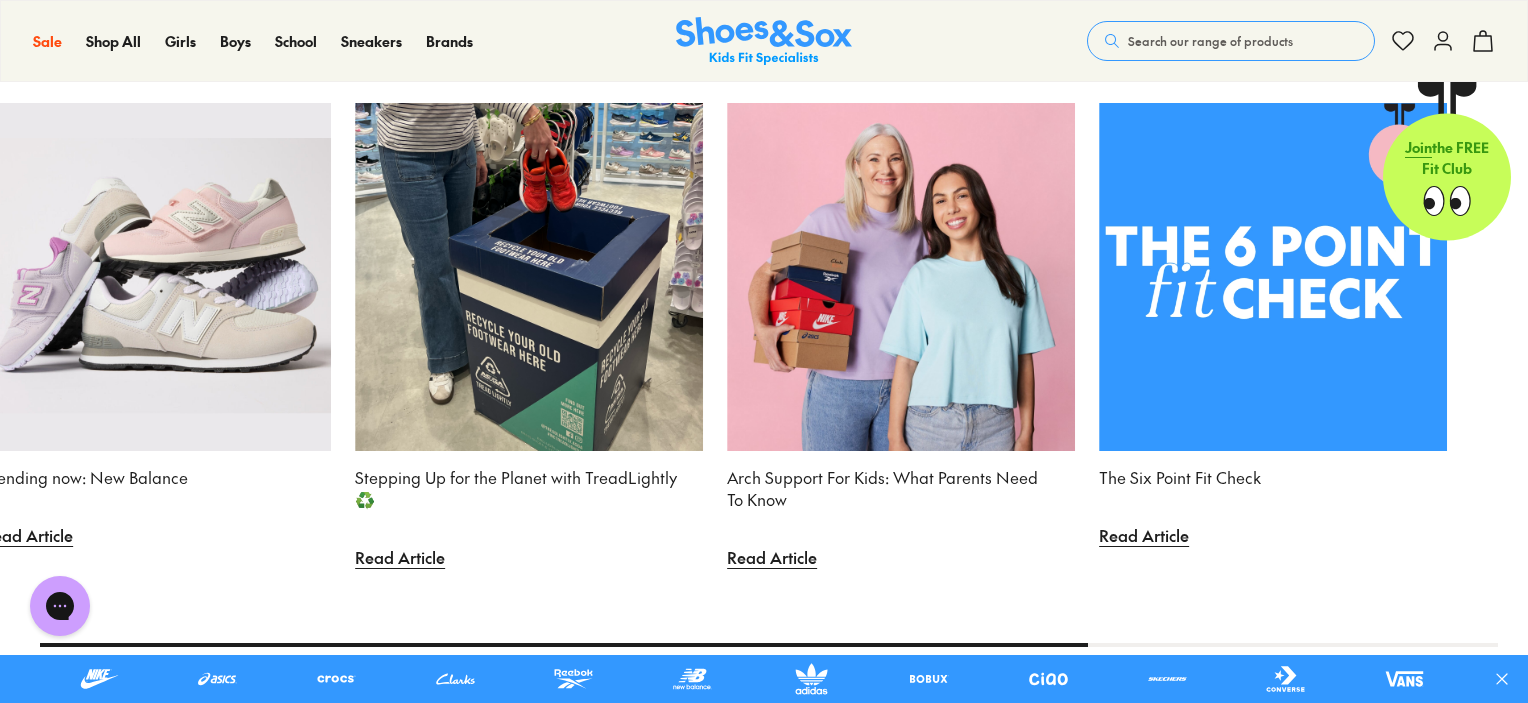 click at bounding box center (901, 277) 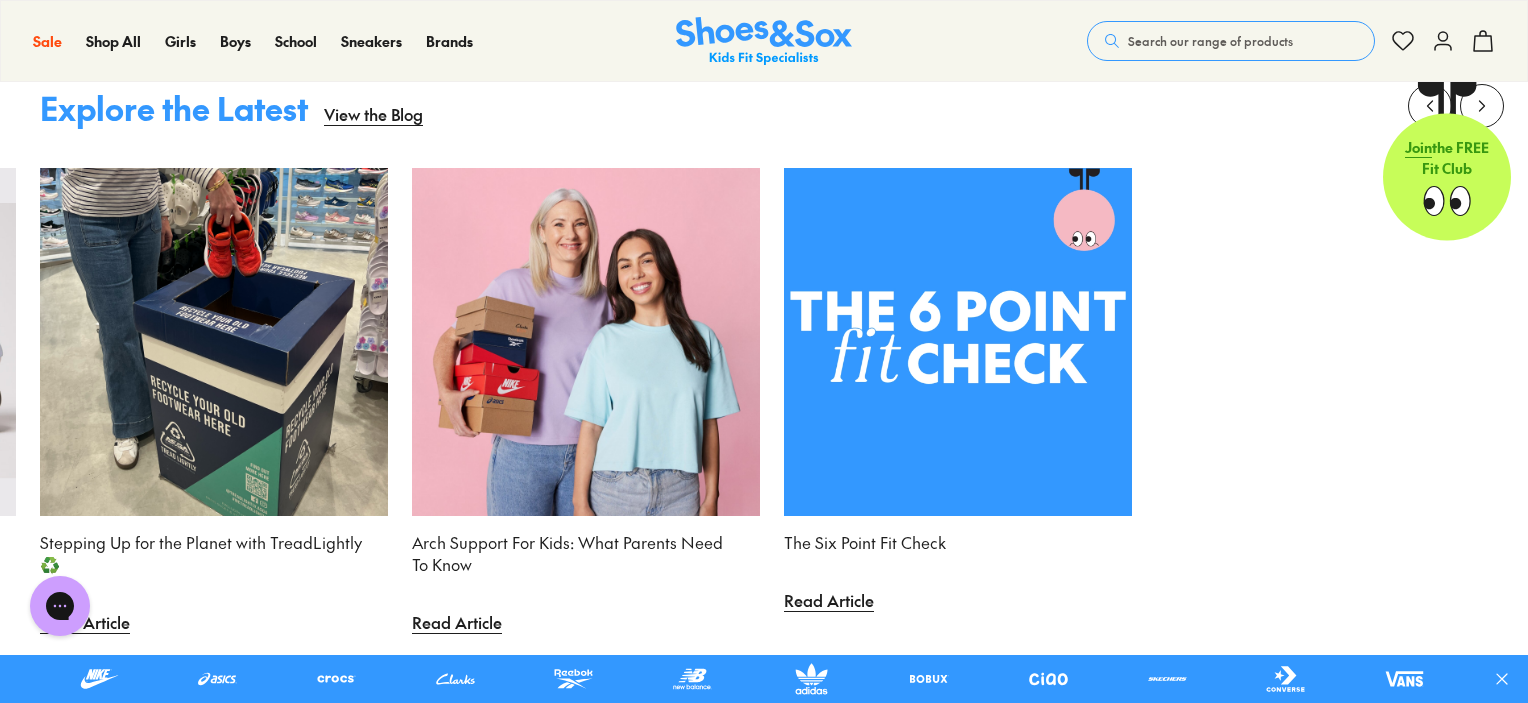 scroll, scrollTop: 5595, scrollLeft: 0, axis: vertical 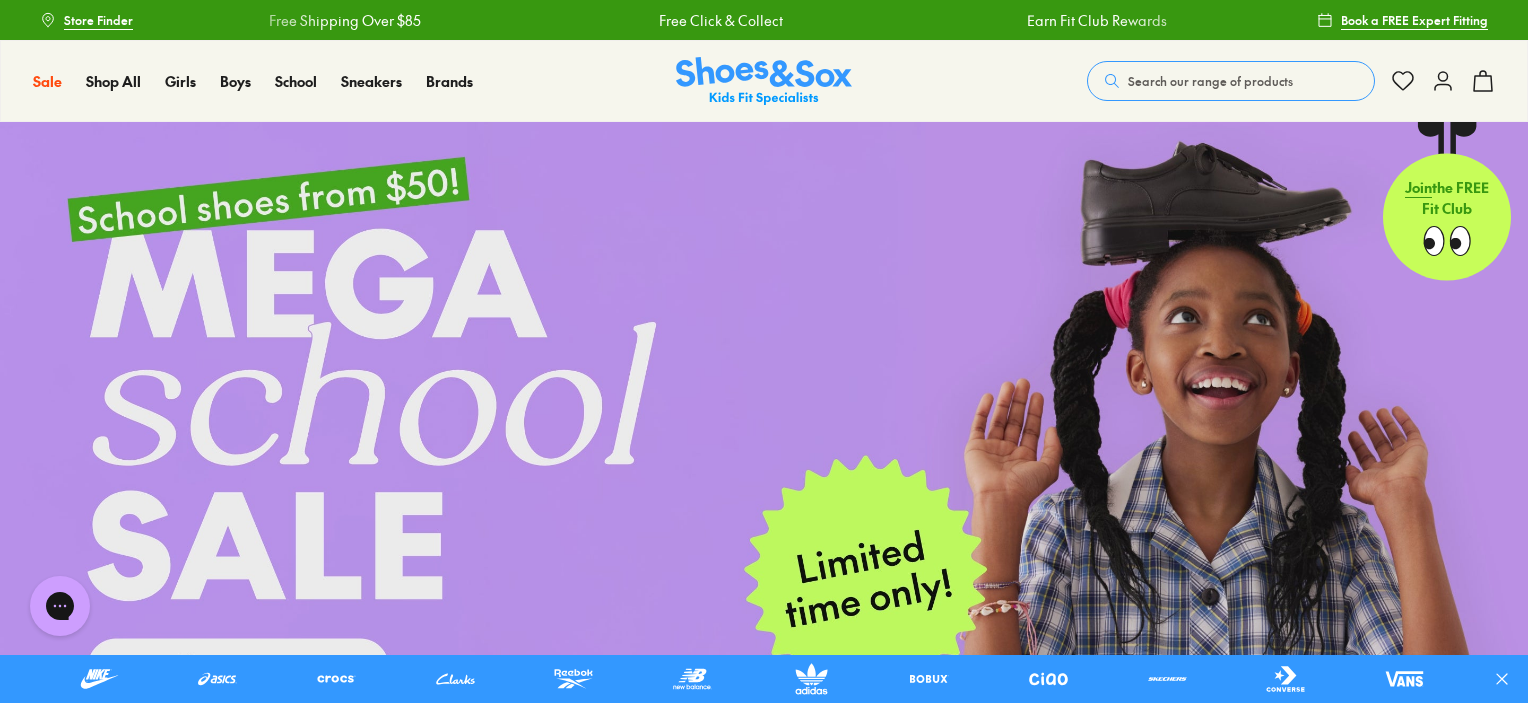 click at bounding box center (764, 81) 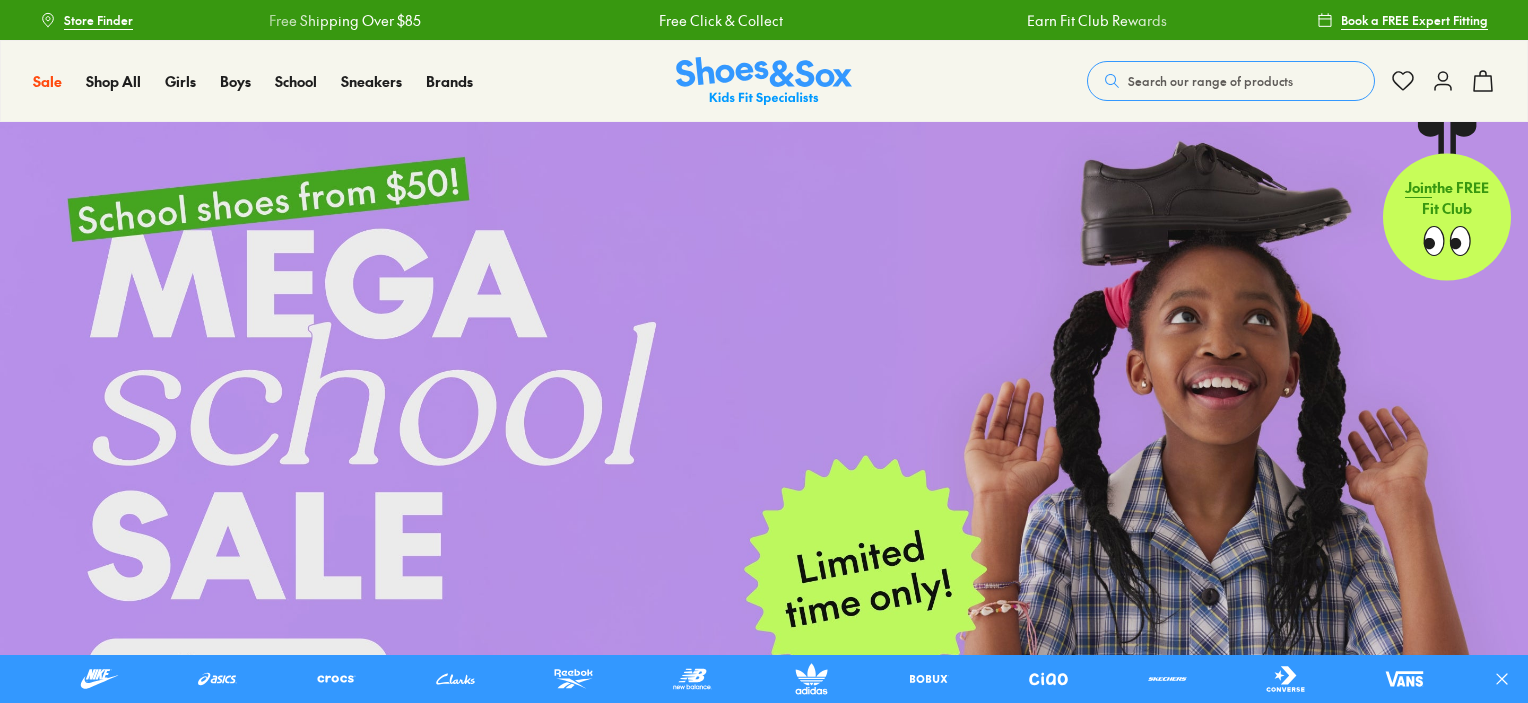 scroll, scrollTop: 0, scrollLeft: 0, axis: both 